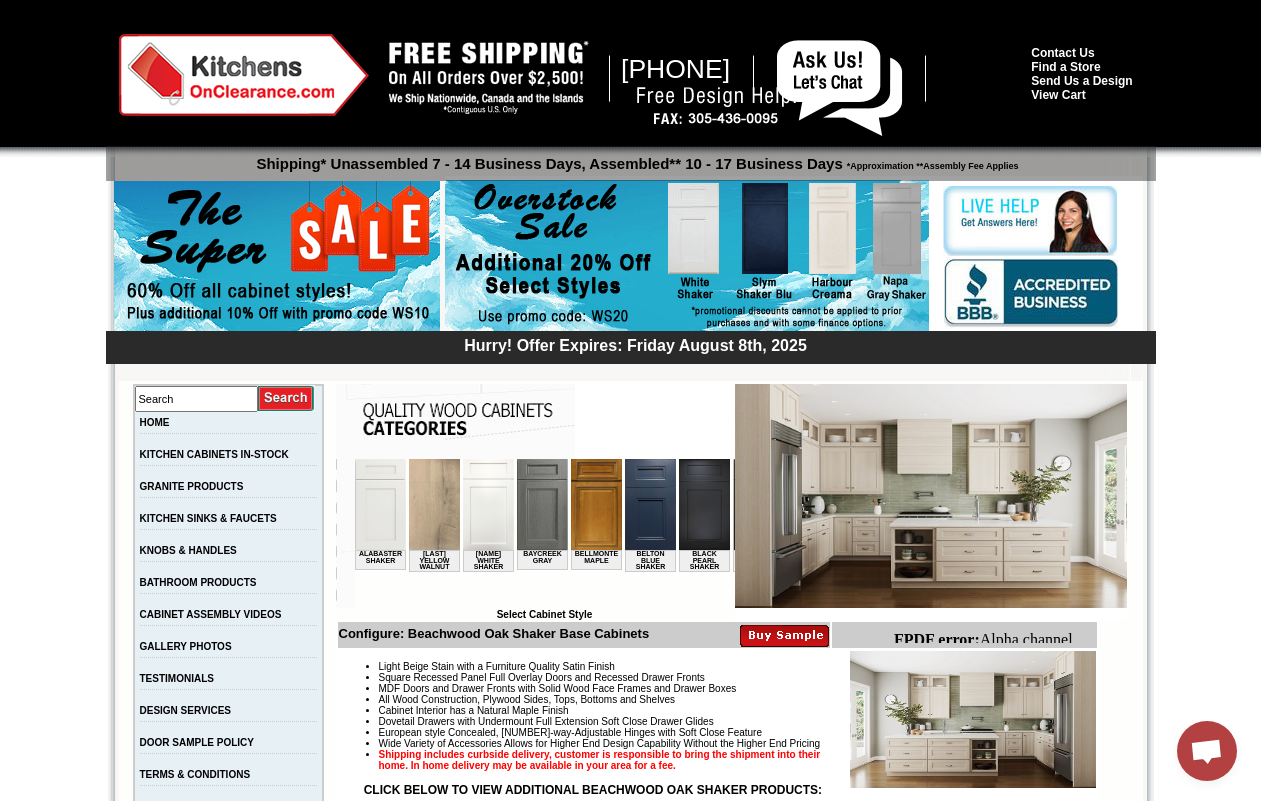 scroll, scrollTop: 9375, scrollLeft: 0, axis: vertical 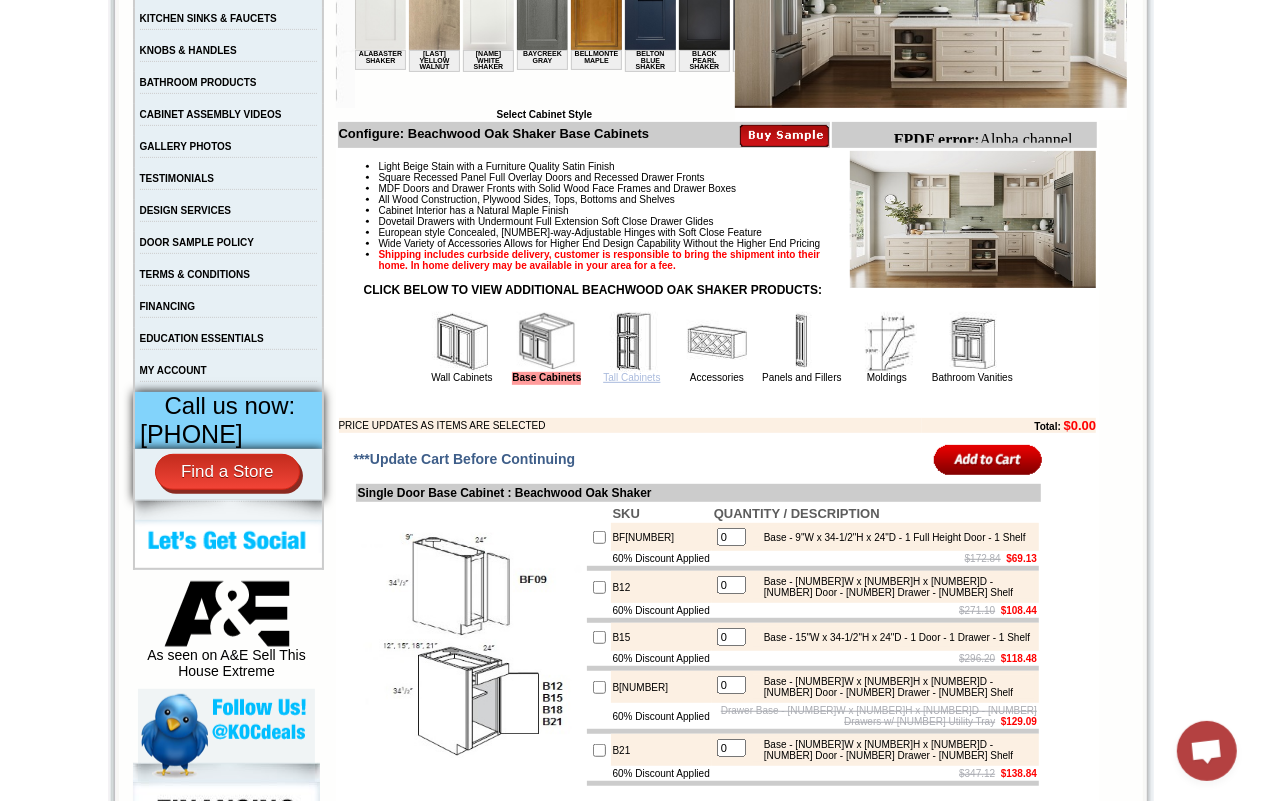 click on "Tall Cabinets" at bounding box center [631, 377] 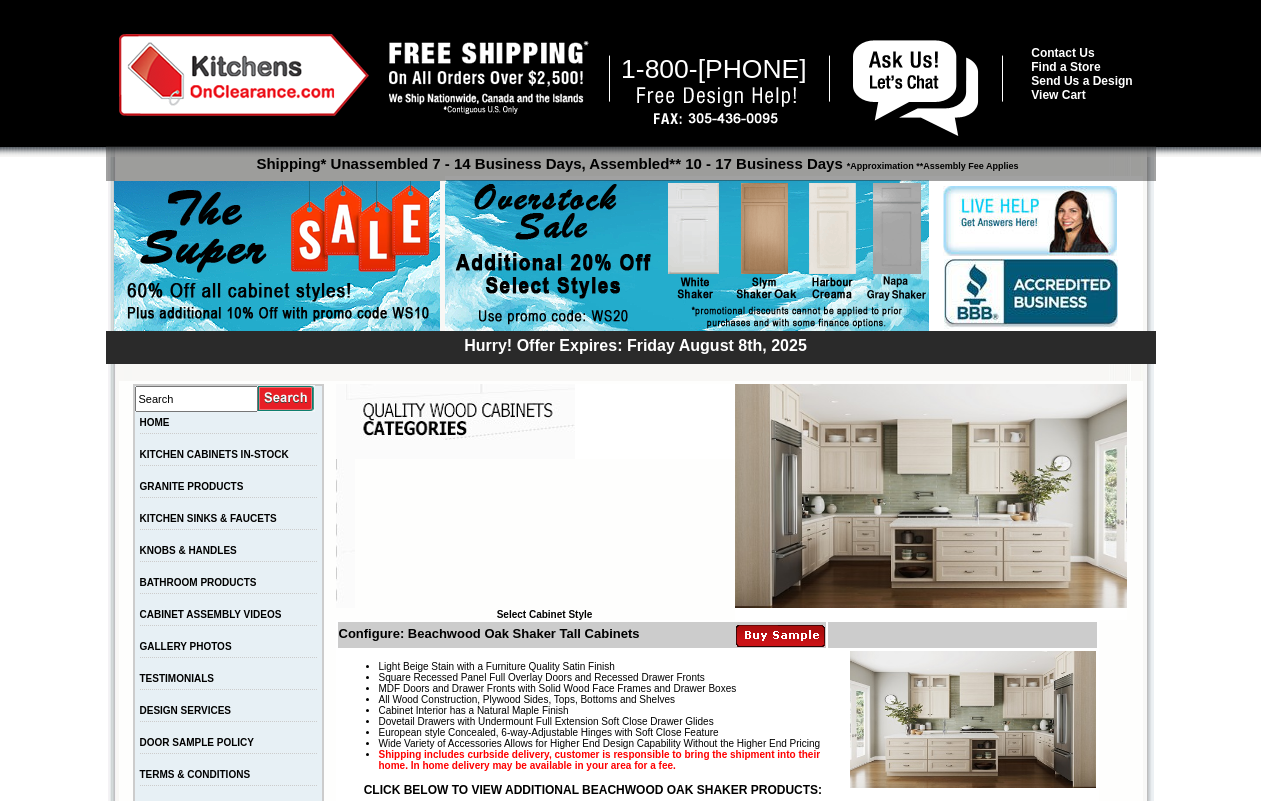 scroll, scrollTop: 0, scrollLeft: 0, axis: both 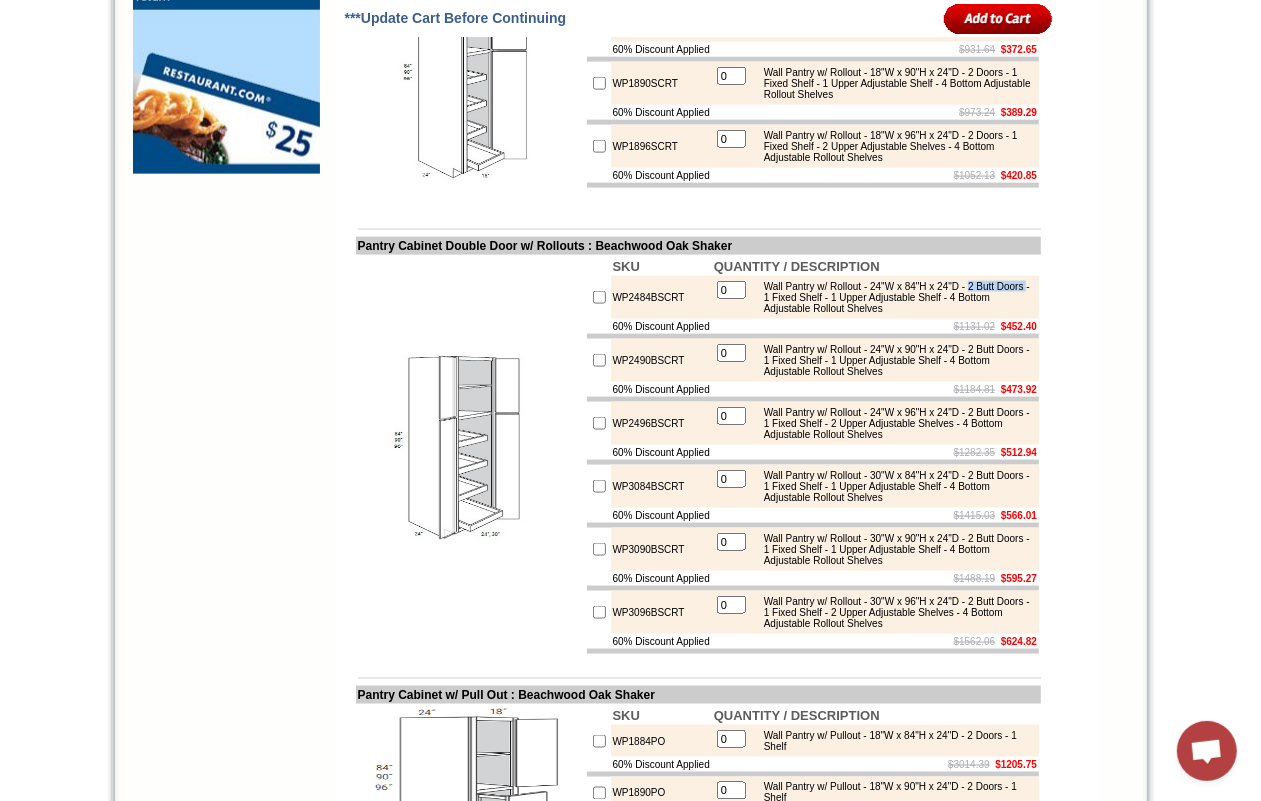 drag, startPoint x: 1018, startPoint y: 347, endPoint x: 837, endPoint y: 358, distance: 181.33394 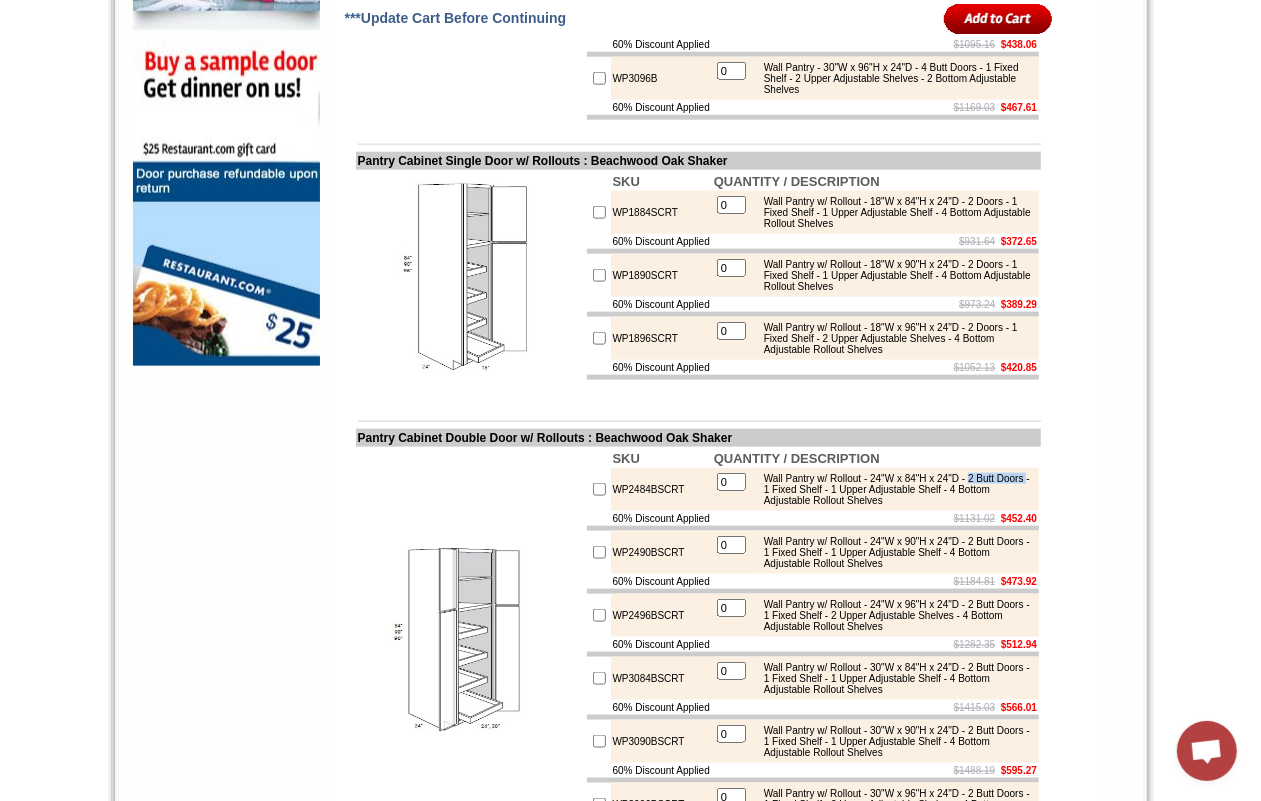 scroll, scrollTop: 1750, scrollLeft: 0, axis: vertical 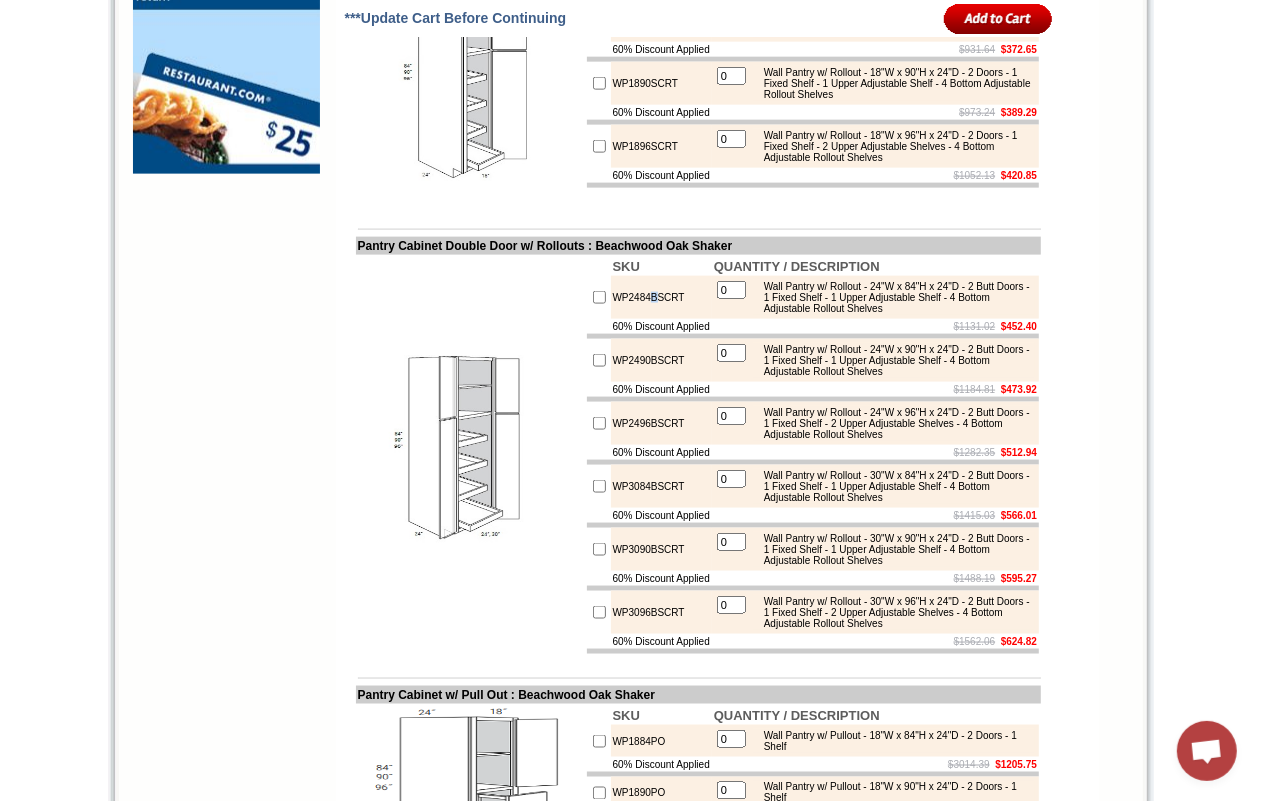 click on "WP2484BSCRT" at bounding box center [661, 297] 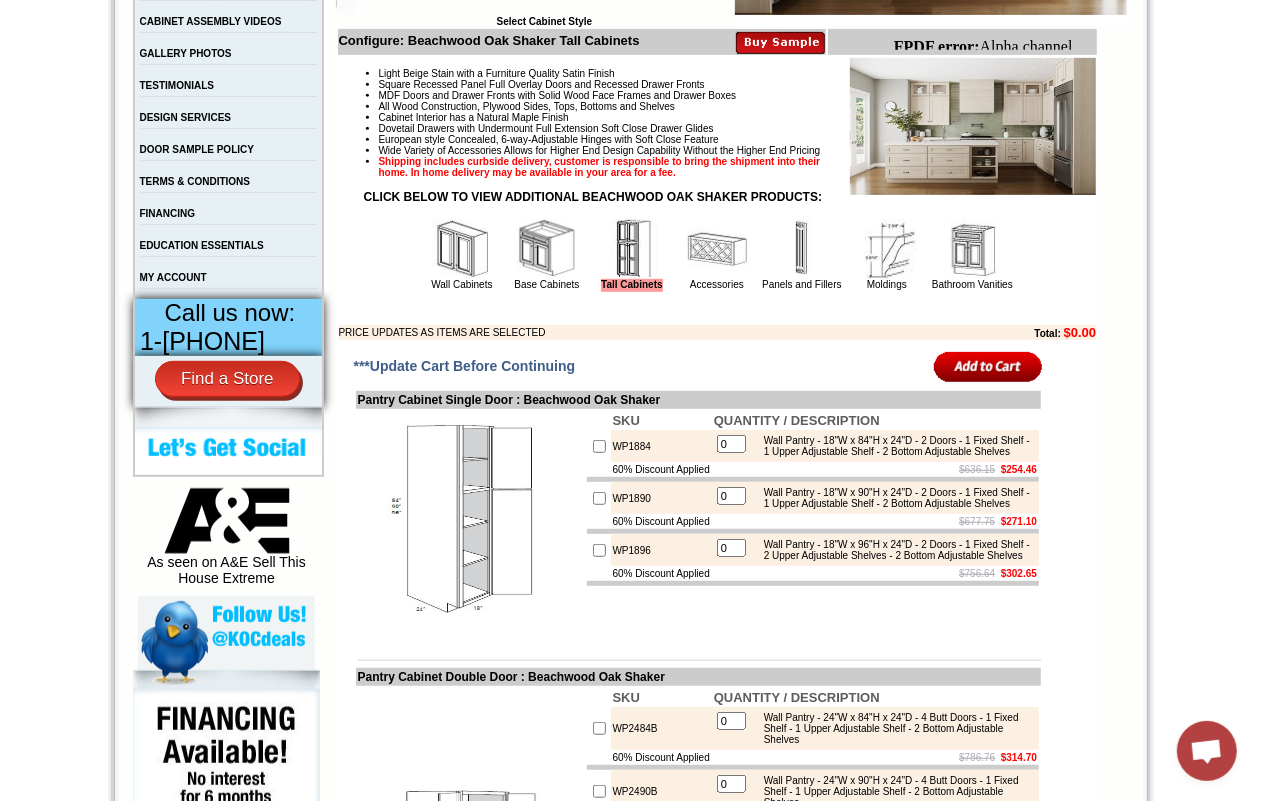 scroll, scrollTop: 375, scrollLeft: 0, axis: vertical 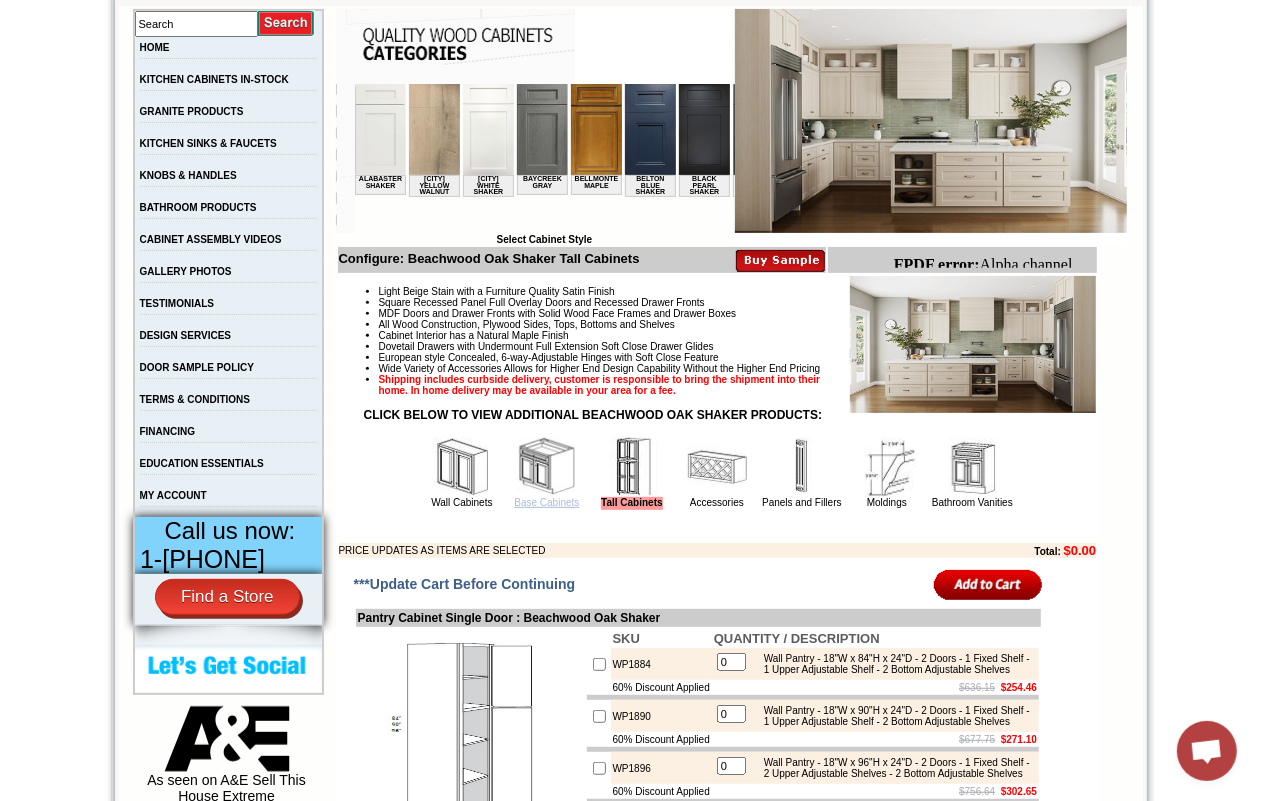 click on "Base Cabinets" at bounding box center (546, 502) 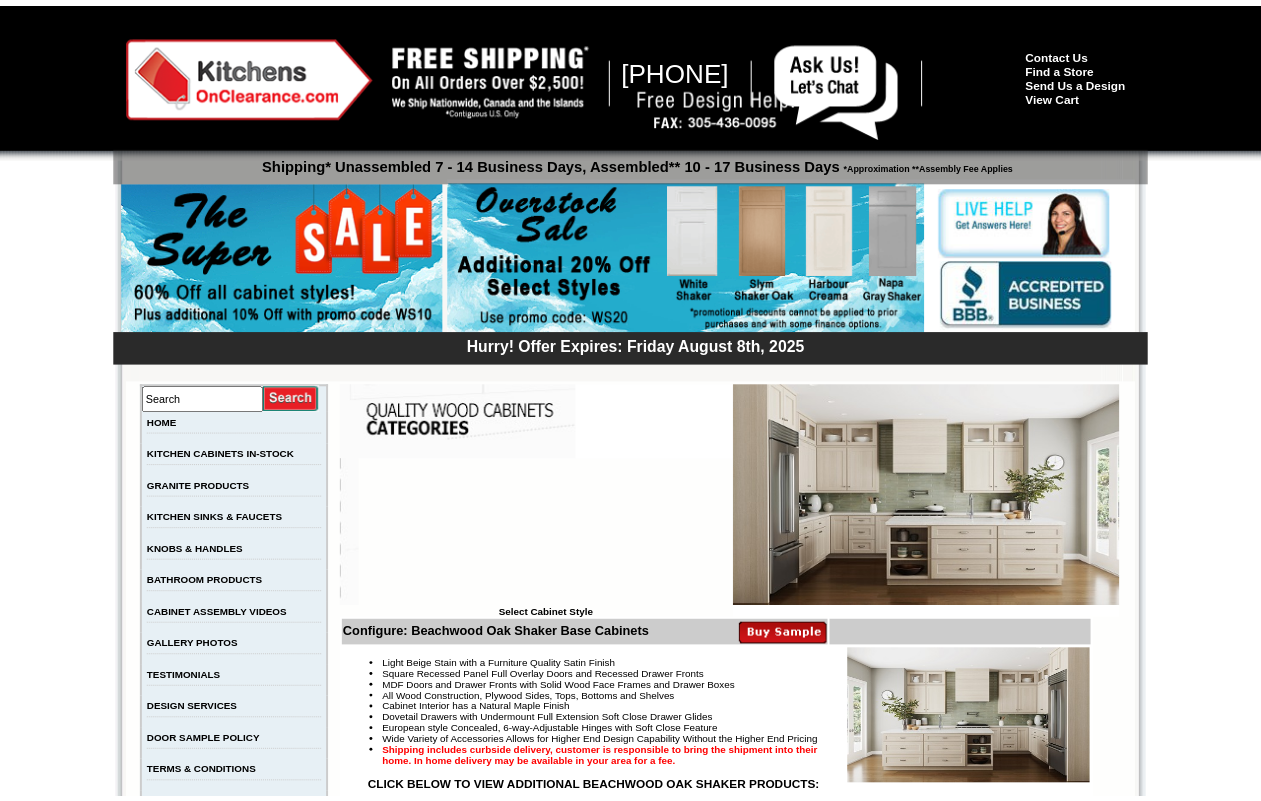 scroll, scrollTop: 0, scrollLeft: 0, axis: both 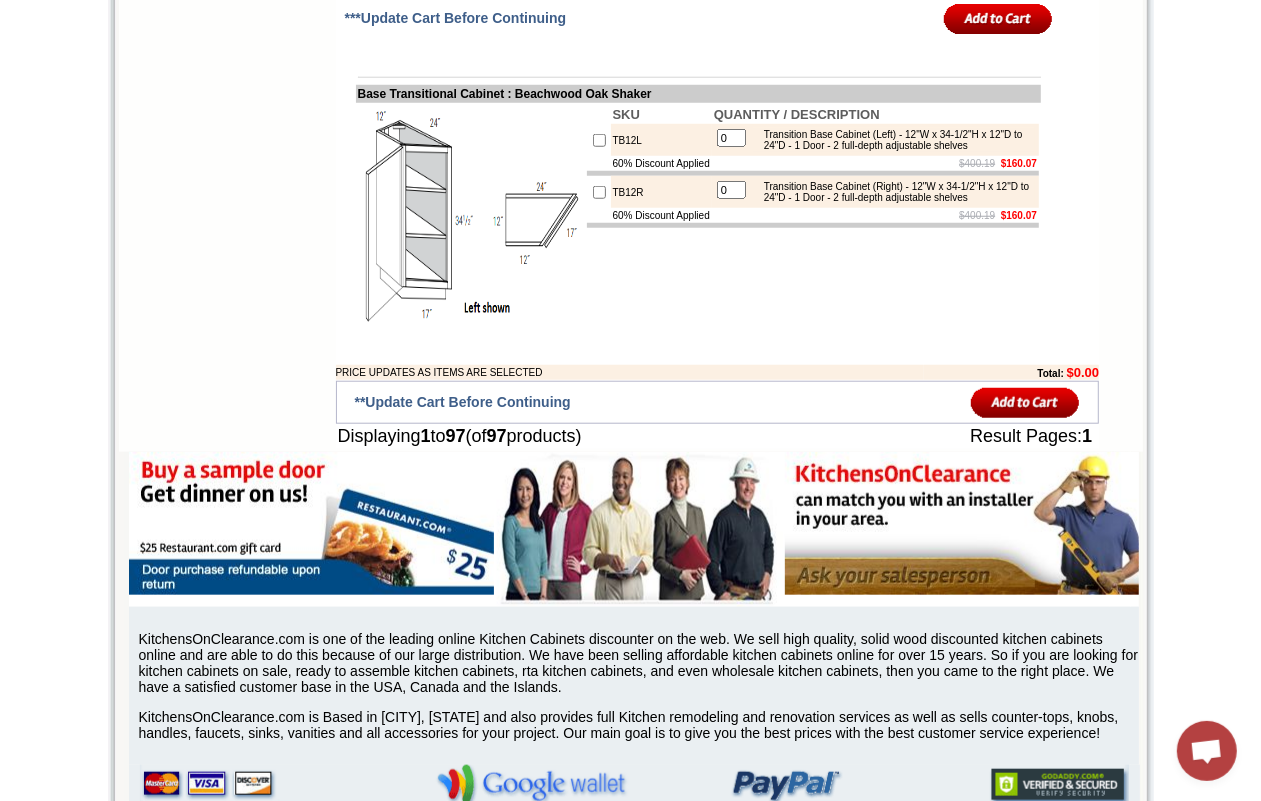 drag, startPoint x: 1273, startPoint y: 123, endPoint x: 1278, endPoint y: 722, distance: 599.0209 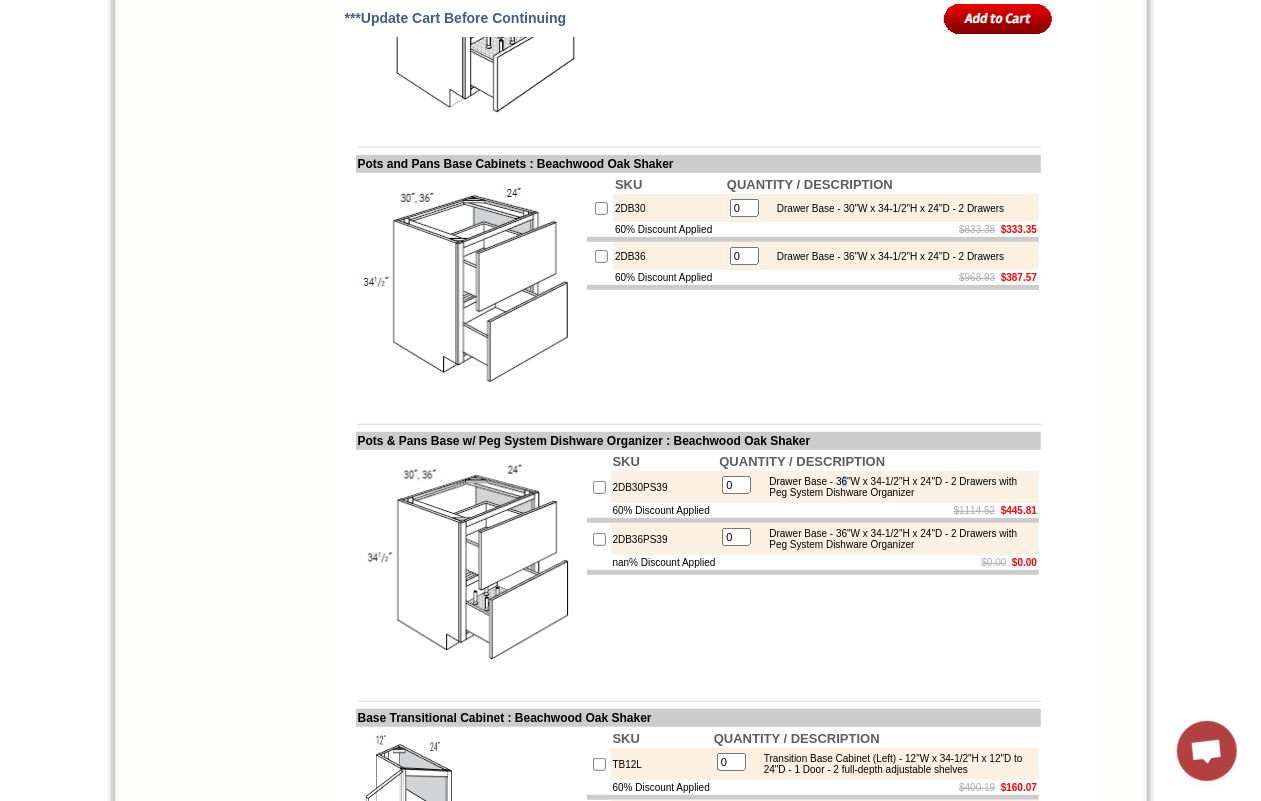 scroll, scrollTop: 10561, scrollLeft: 0, axis: vertical 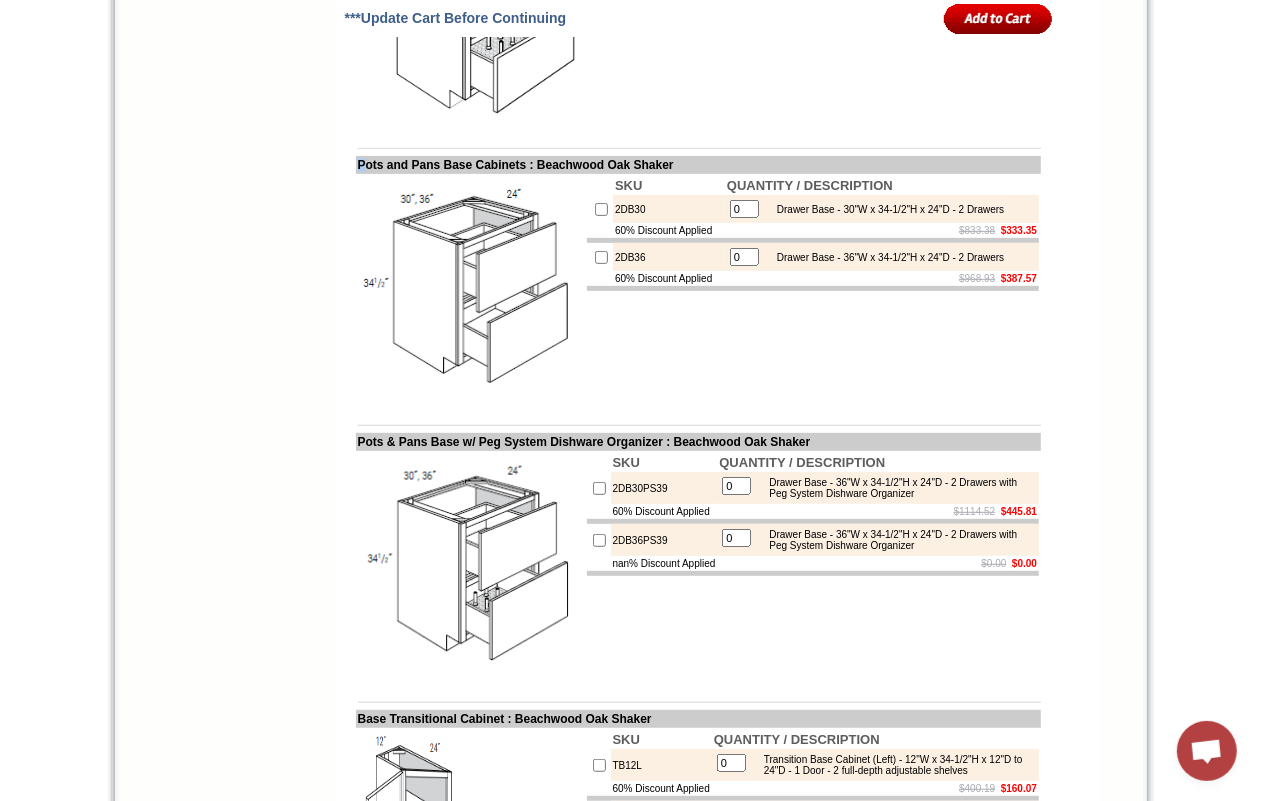drag, startPoint x: 353, startPoint y: 457, endPoint x: 363, endPoint y: 452, distance: 11.18034 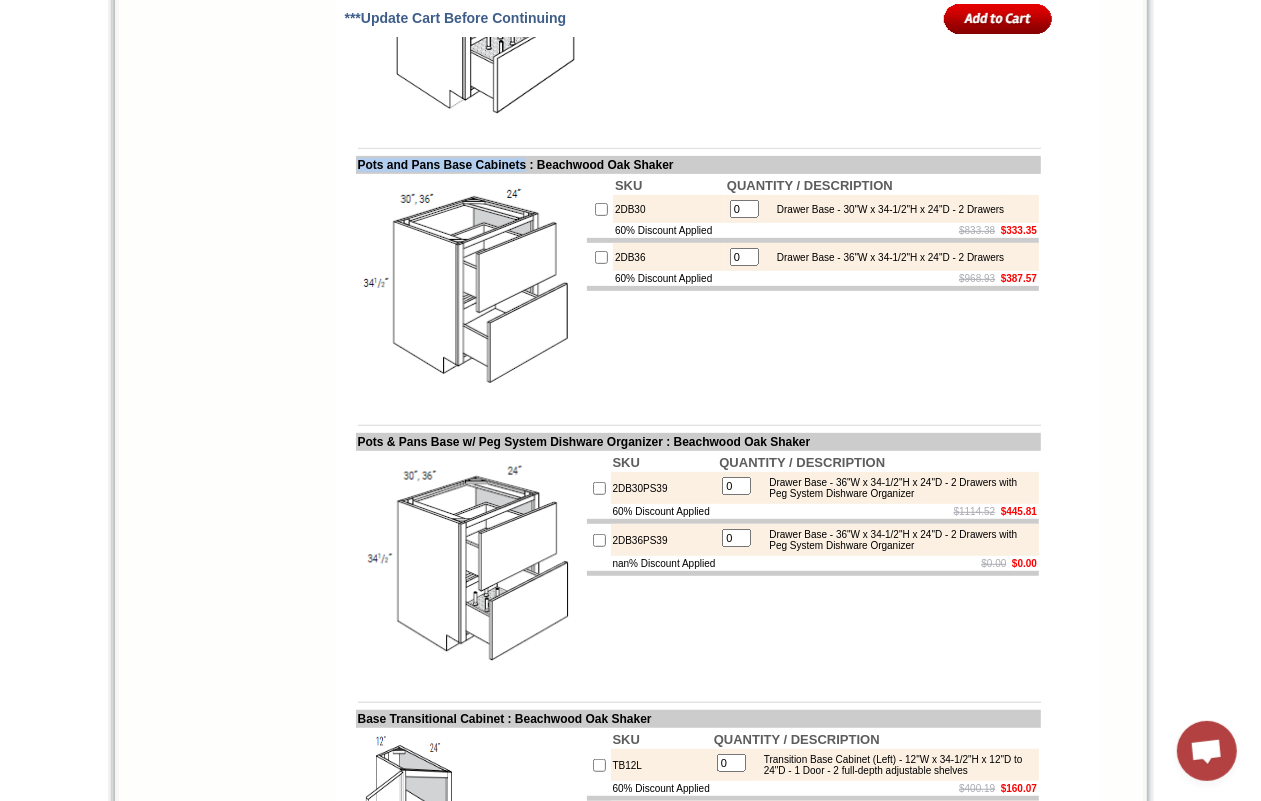 drag, startPoint x: 356, startPoint y: 458, endPoint x: 548, endPoint y: 461, distance: 192.02344 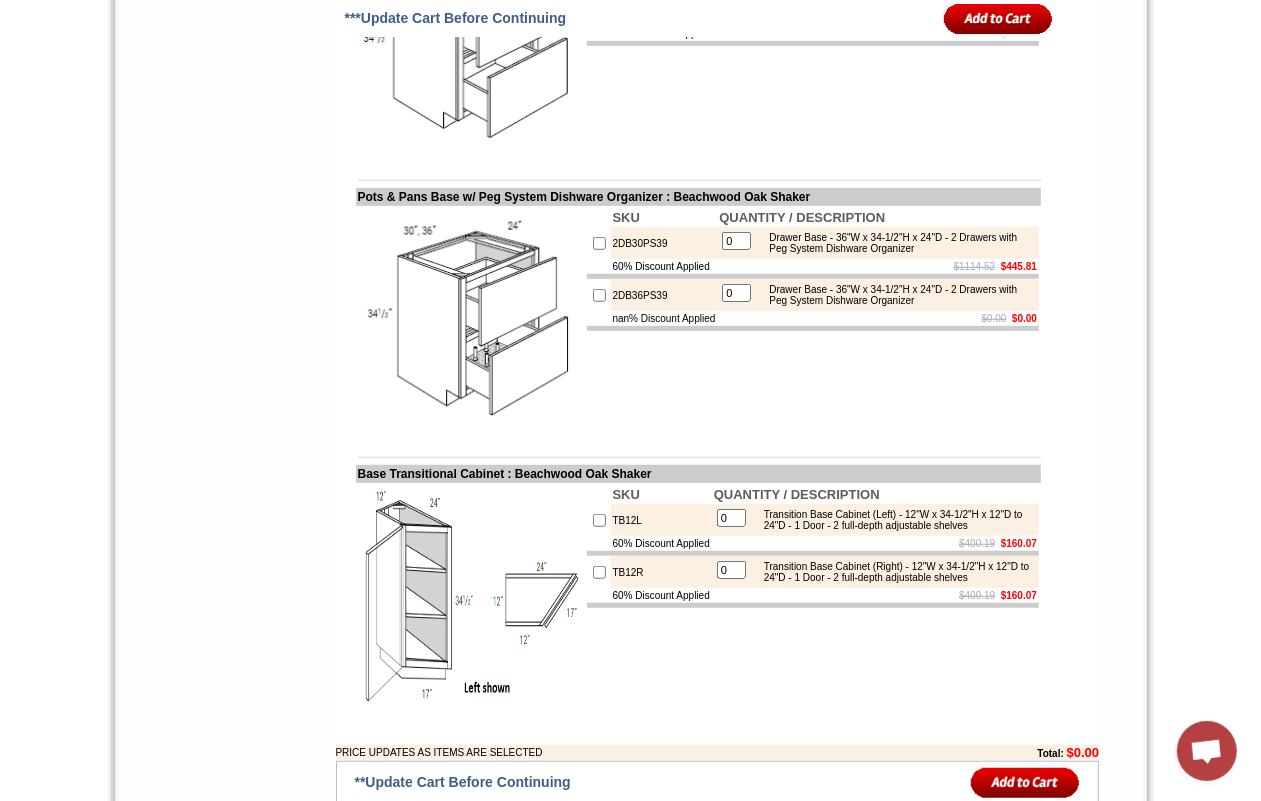 scroll, scrollTop: 10811, scrollLeft: 0, axis: vertical 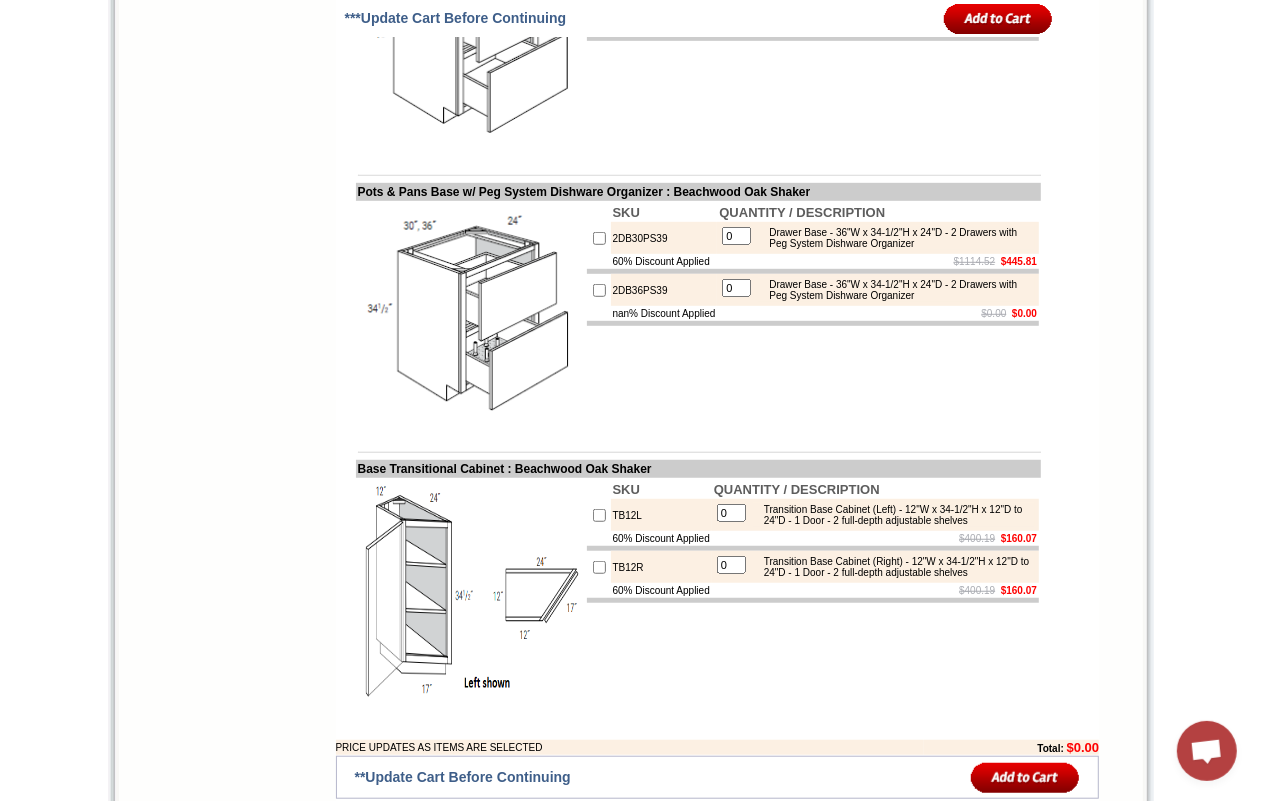 drag, startPoint x: 782, startPoint y: 248, endPoint x: 843, endPoint y: 246, distance: 61.03278 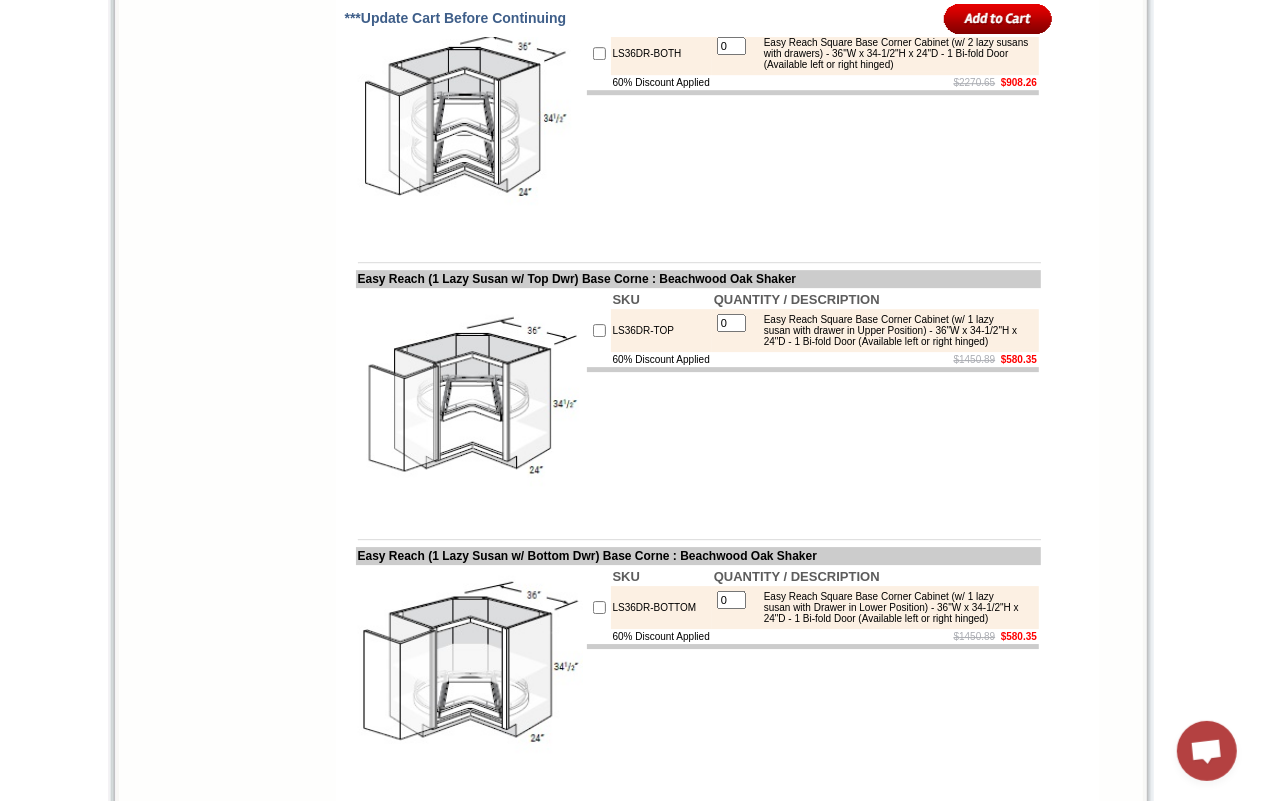 scroll, scrollTop: 9061, scrollLeft: 0, axis: vertical 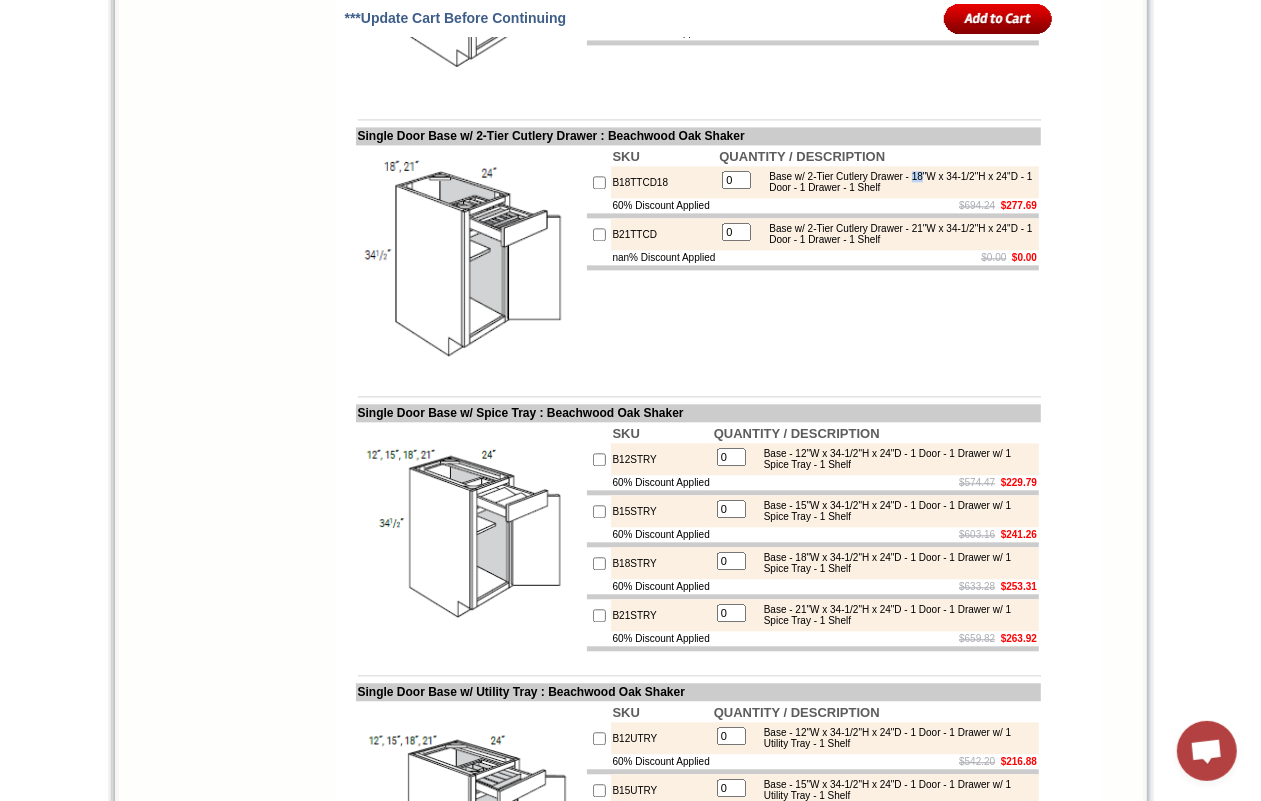 drag, startPoint x: 963, startPoint y: 277, endPoint x: 950, endPoint y: 278, distance: 13.038404 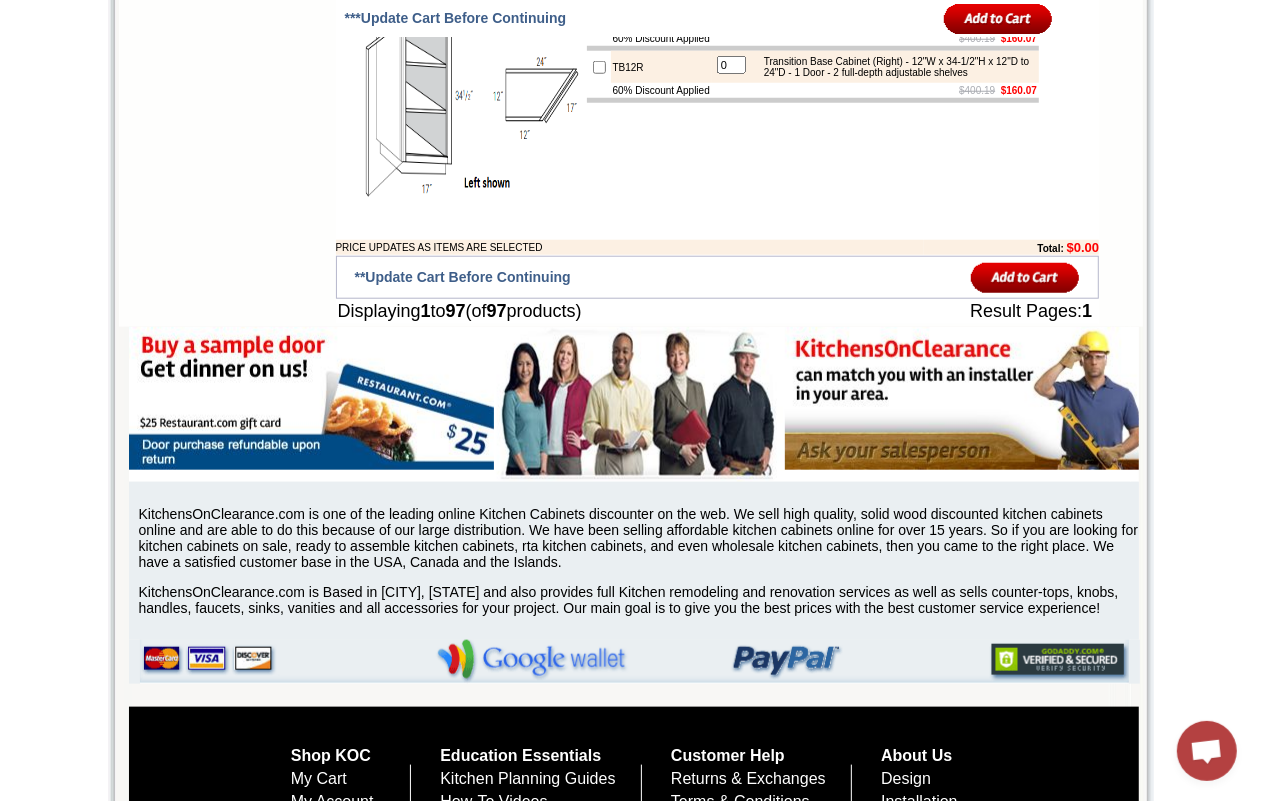 scroll, scrollTop: 11061, scrollLeft: 0, axis: vertical 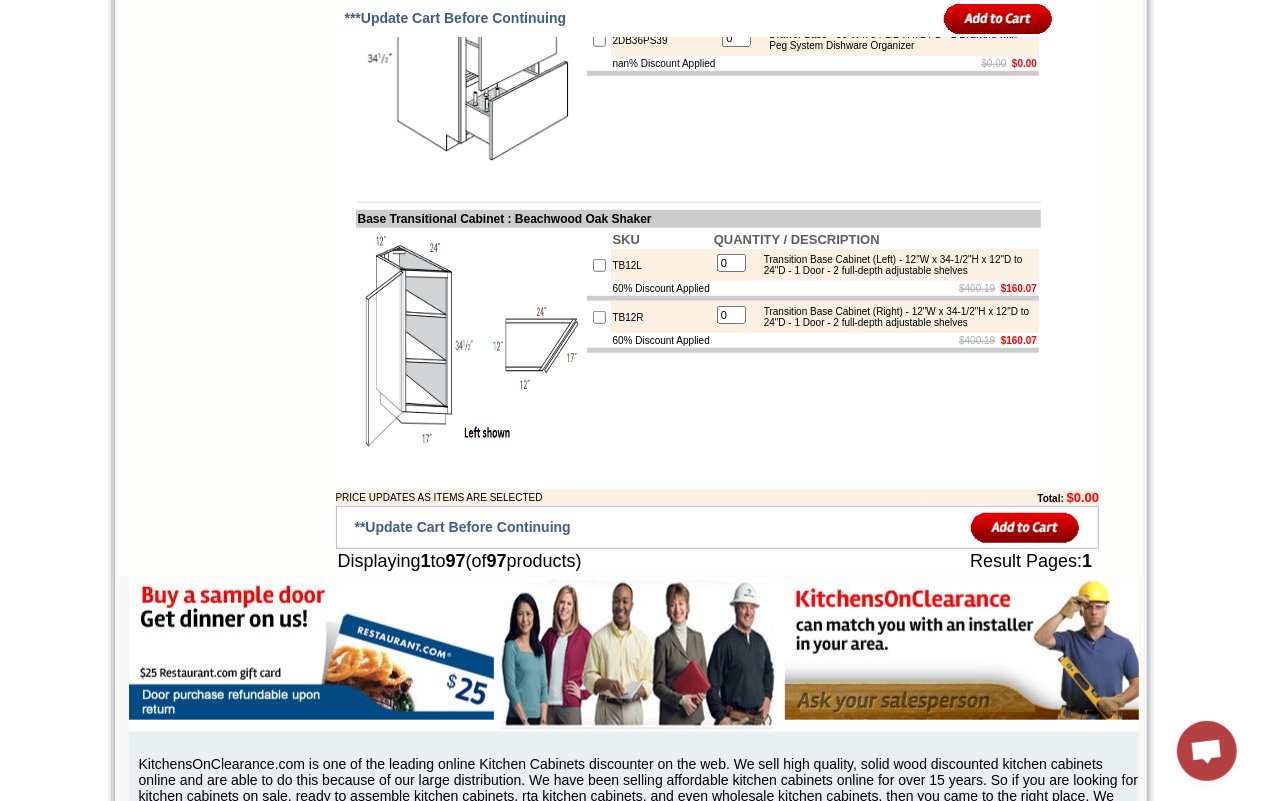click on "Drawer Base - [NUMBER]W x [NUMBER]H x [NUMBER]D - [NUMBER] Drawers with Peg System Dishware Organizer" at bounding box center [896, -12] 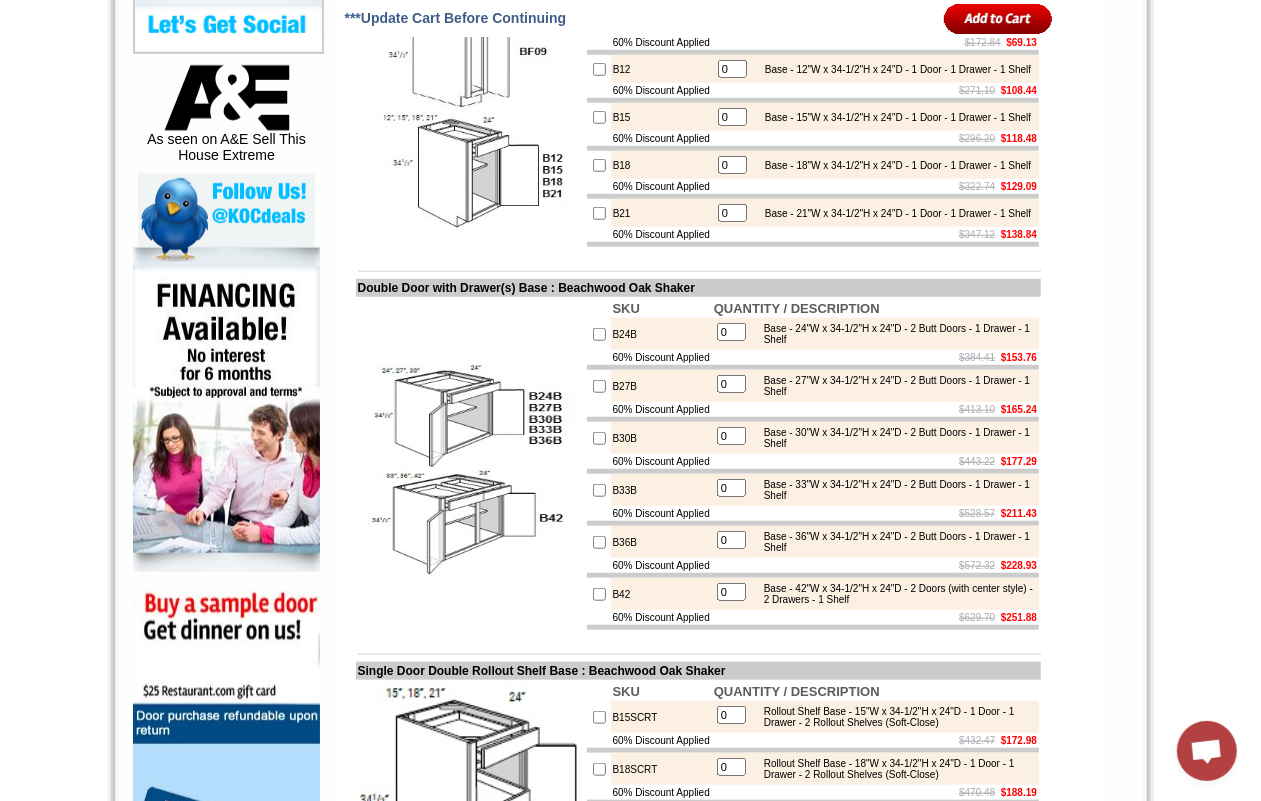 scroll, scrollTop: 1061, scrollLeft: 0, axis: vertical 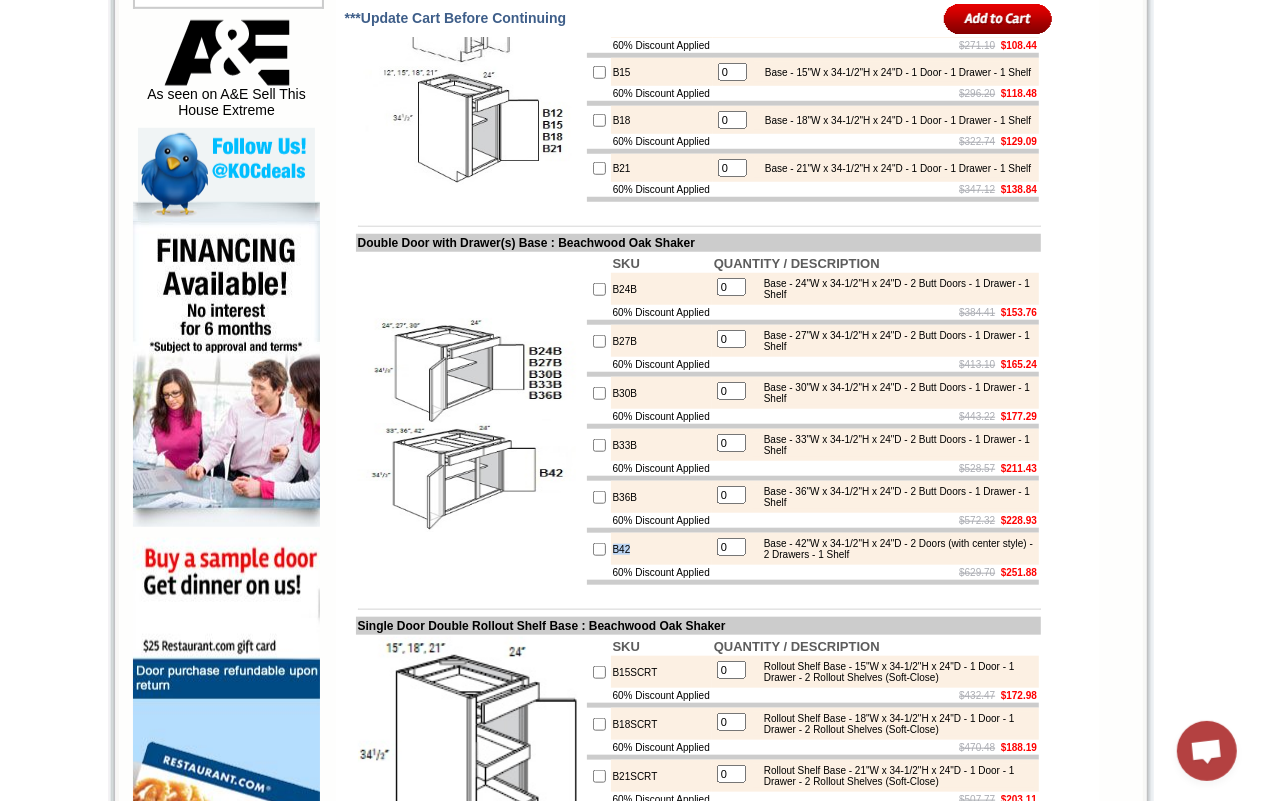 drag, startPoint x: 631, startPoint y: 631, endPoint x: 608, endPoint y: 637, distance: 23.769728 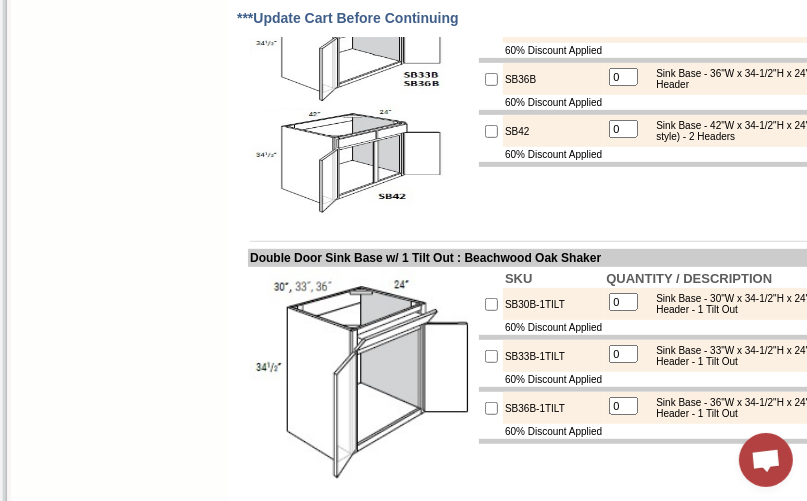 scroll, scrollTop: 4500, scrollLeft: 0, axis: vertical 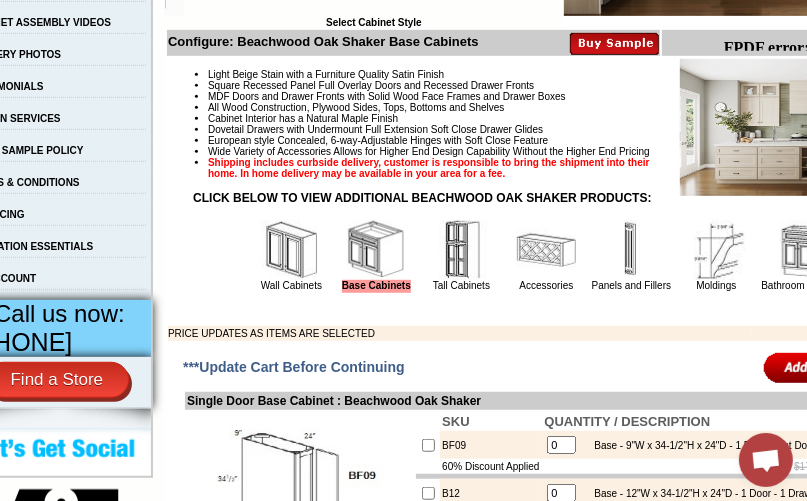 click on "Wall Cabinets" at bounding box center [291, 285] 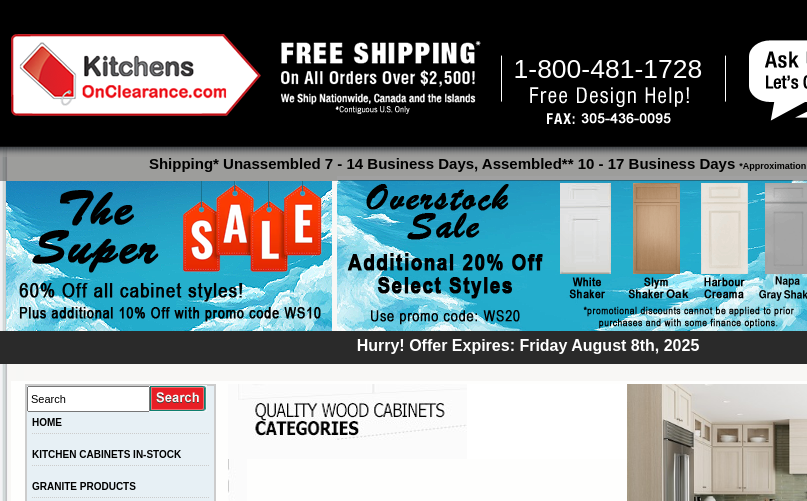 scroll, scrollTop: 0, scrollLeft: 0, axis: both 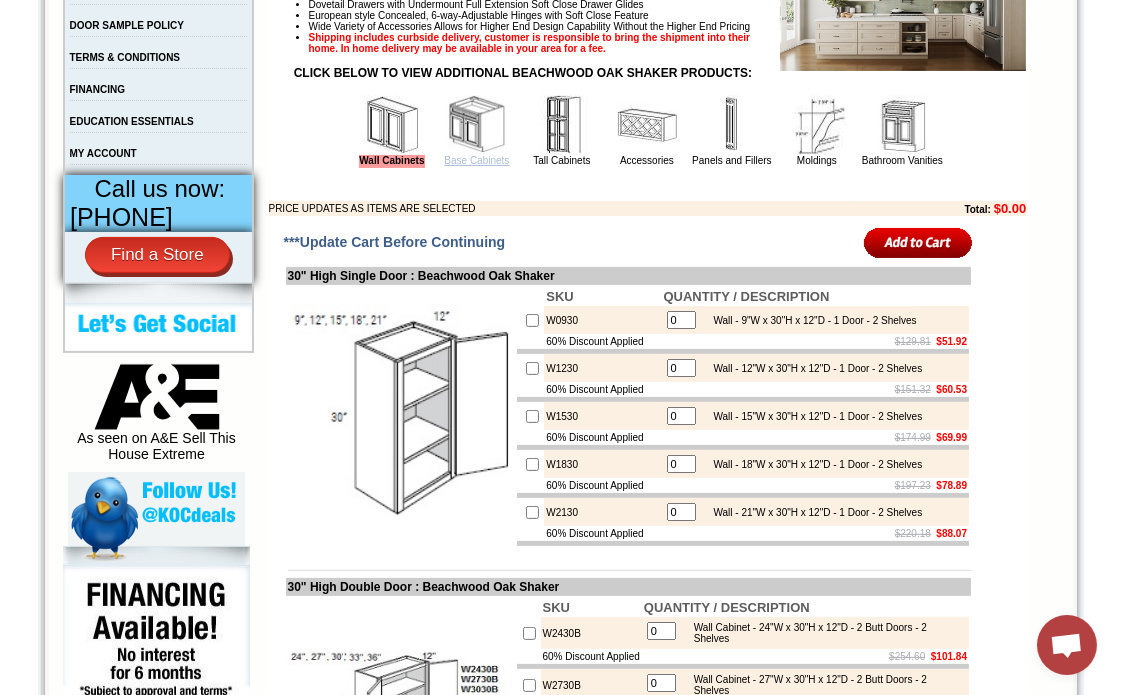 click on "Base Cabinets" at bounding box center (476, 160) 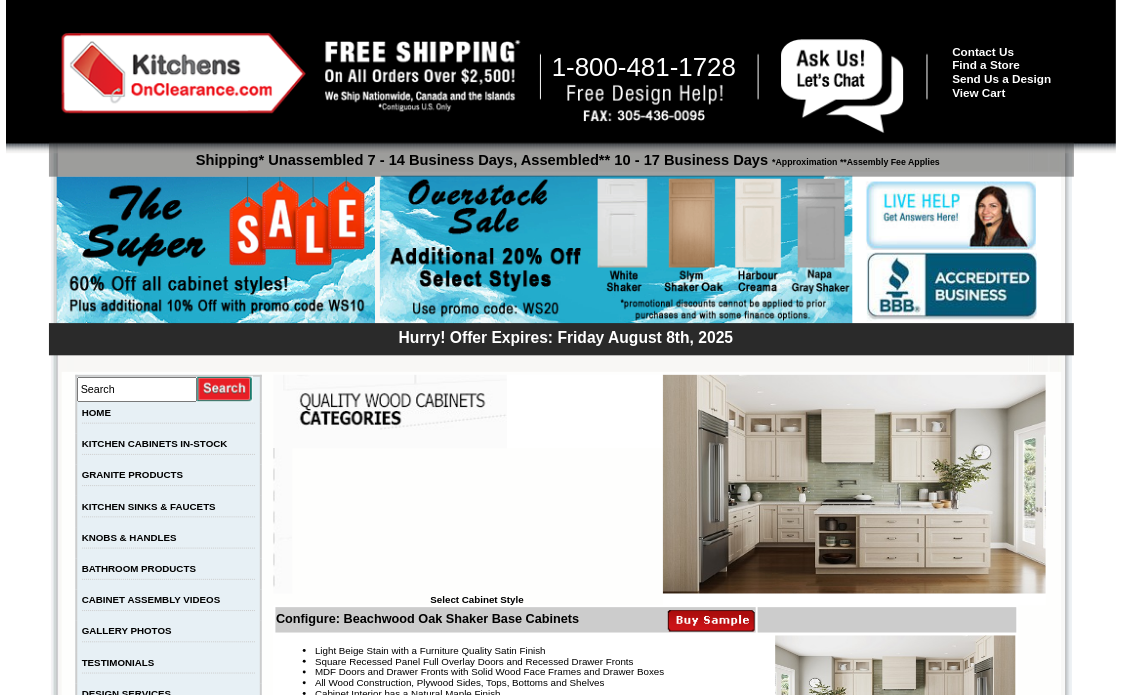 scroll, scrollTop: 0, scrollLeft: 0, axis: both 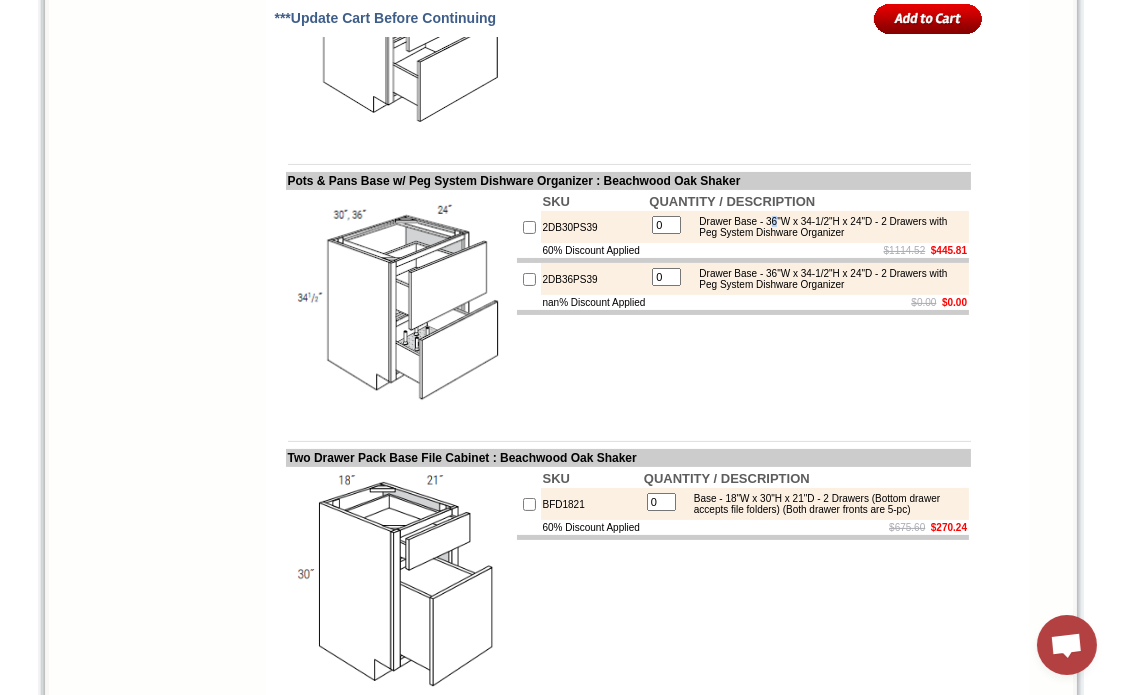 click on "Drawer Base - 36"W x 34-1/2"H x 24"D - 2 Drawers with Peg System Dishware Organizer" at bounding box center [826, 227] 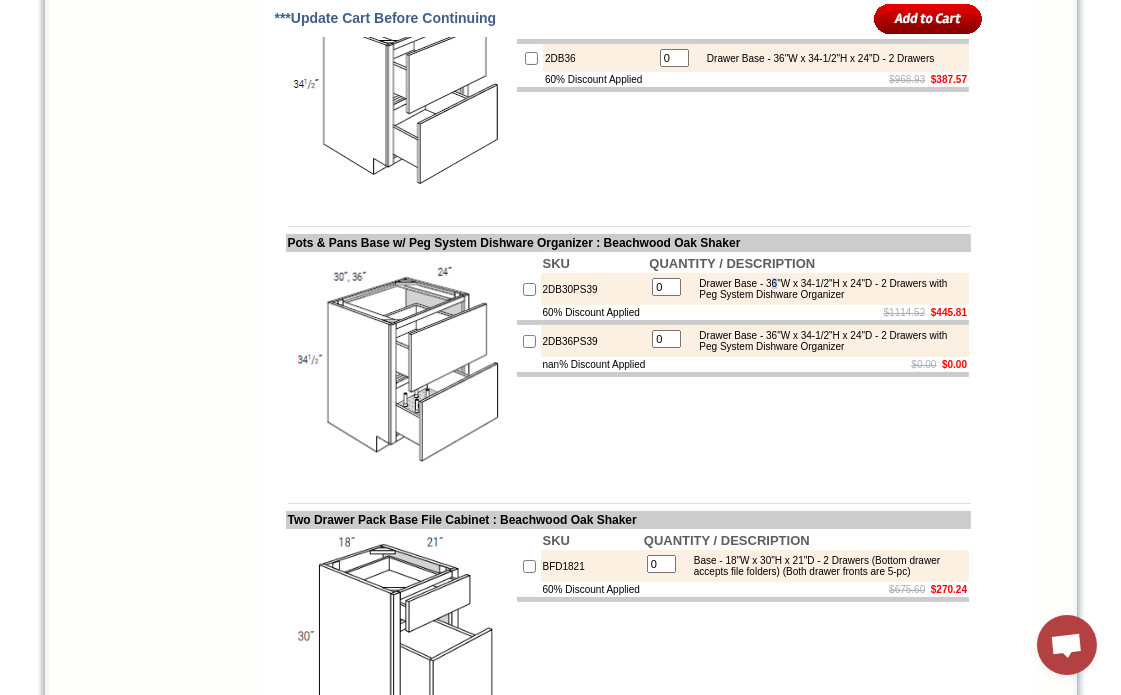 scroll, scrollTop: 10545, scrollLeft: 0, axis: vertical 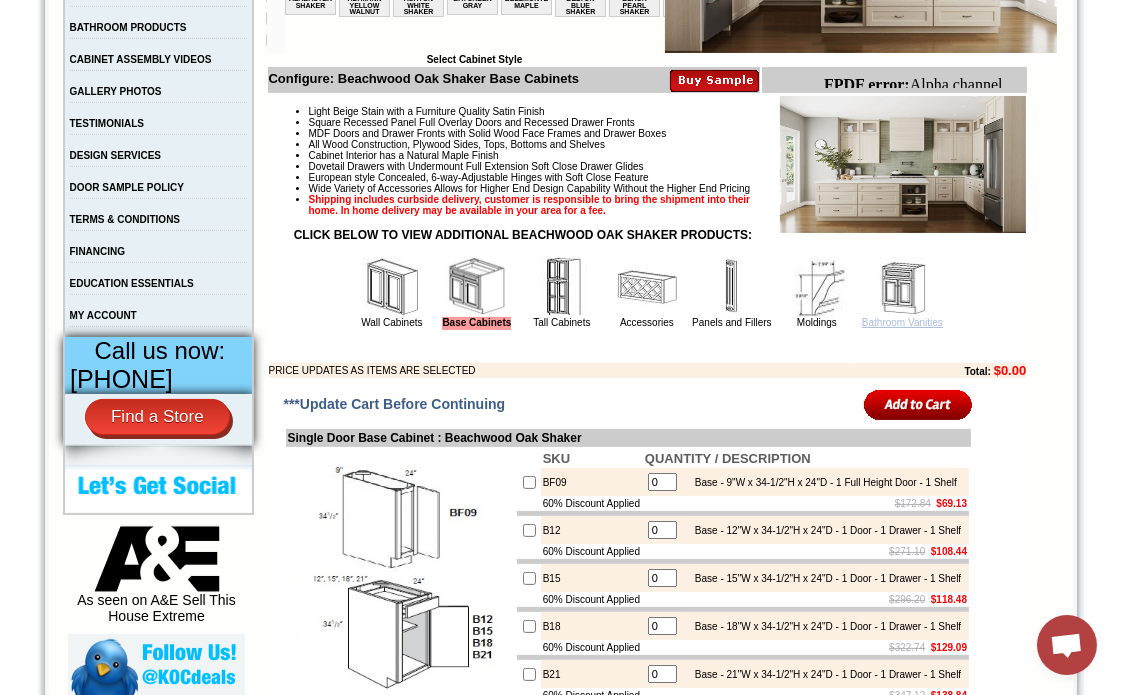 click on "Bathroom Vanities" at bounding box center (902, 322) 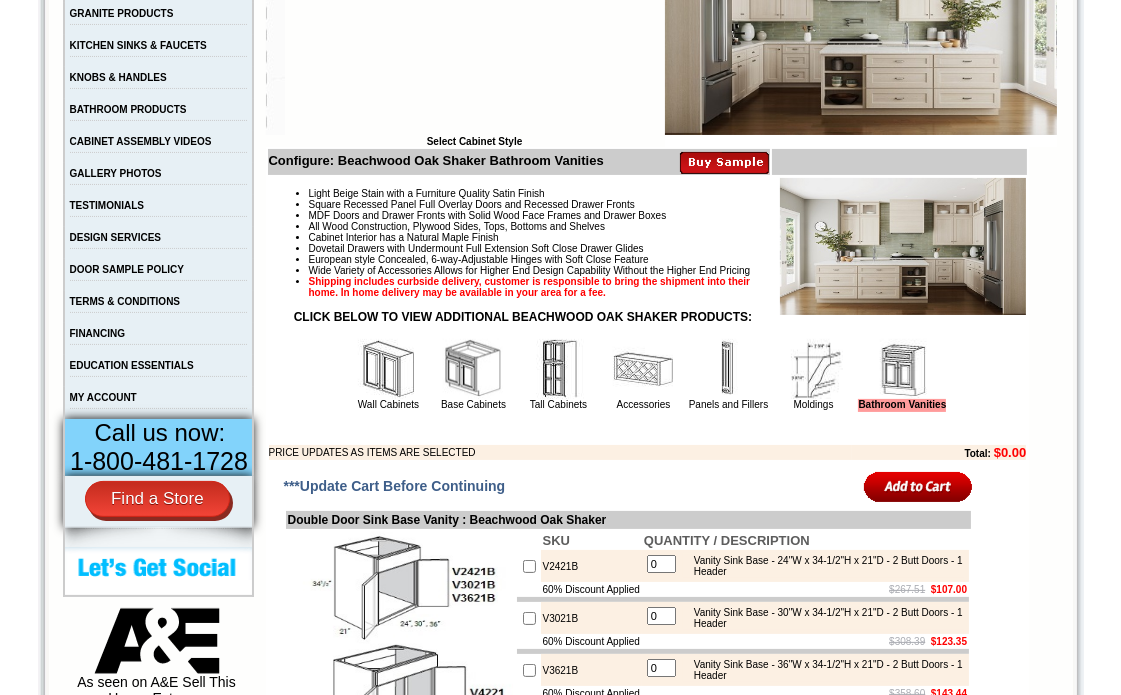 scroll, scrollTop: 767, scrollLeft: 0, axis: vertical 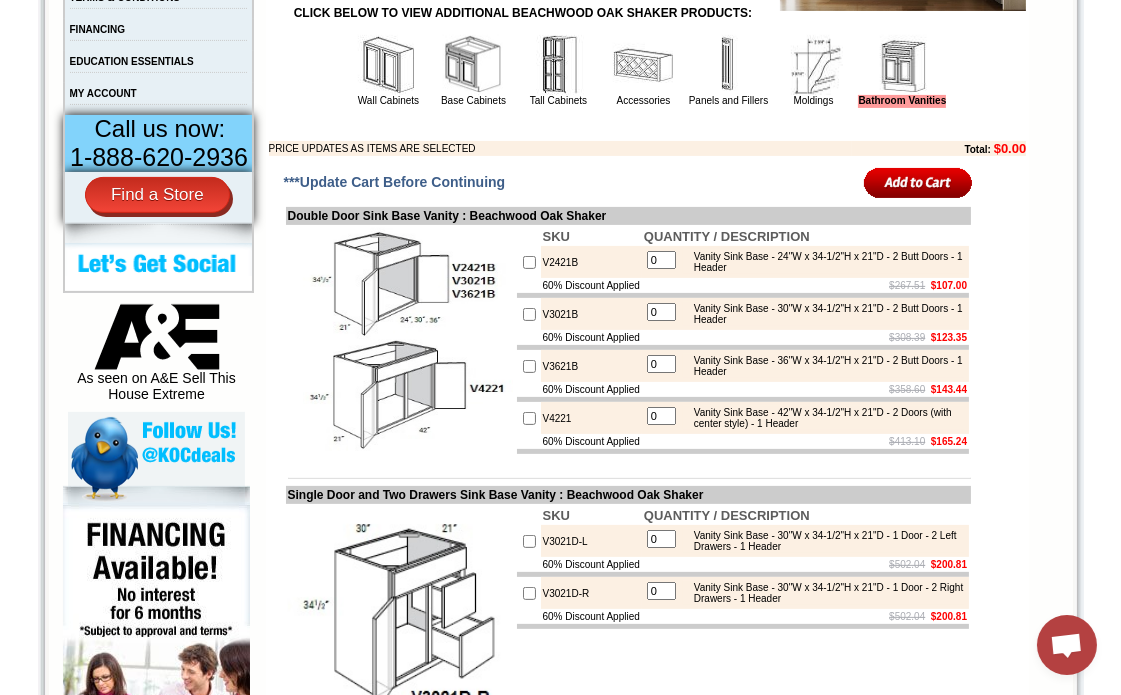 click on "V4221" at bounding box center (591, 418) 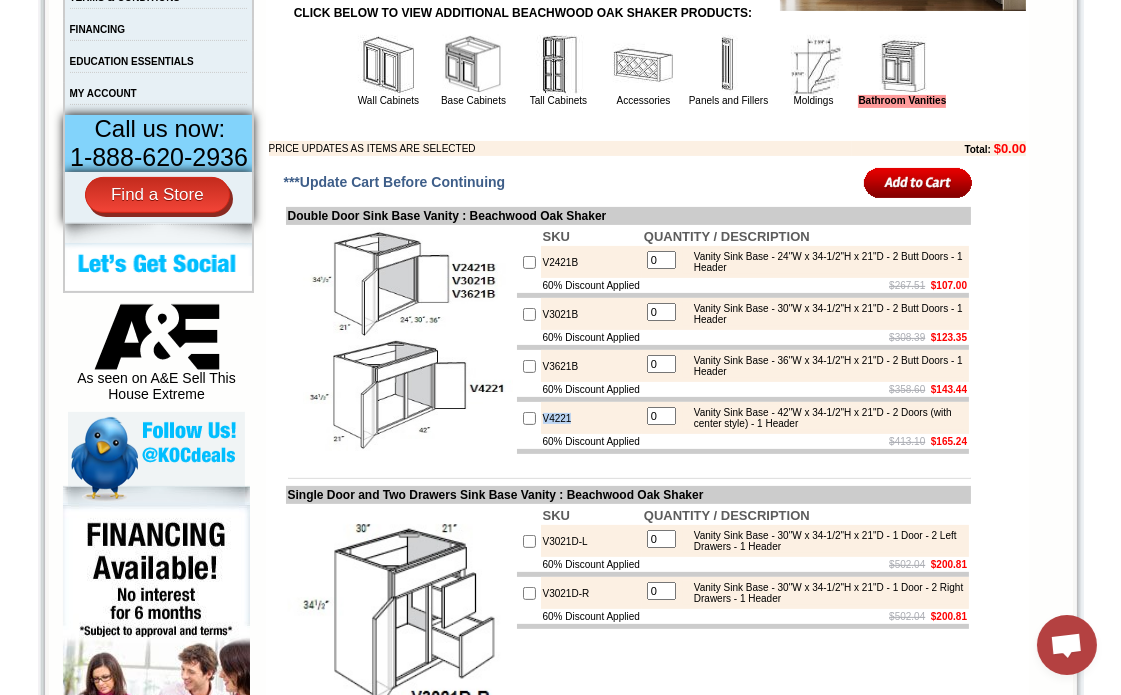 click on "V4221" at bounding box center (591, 418) 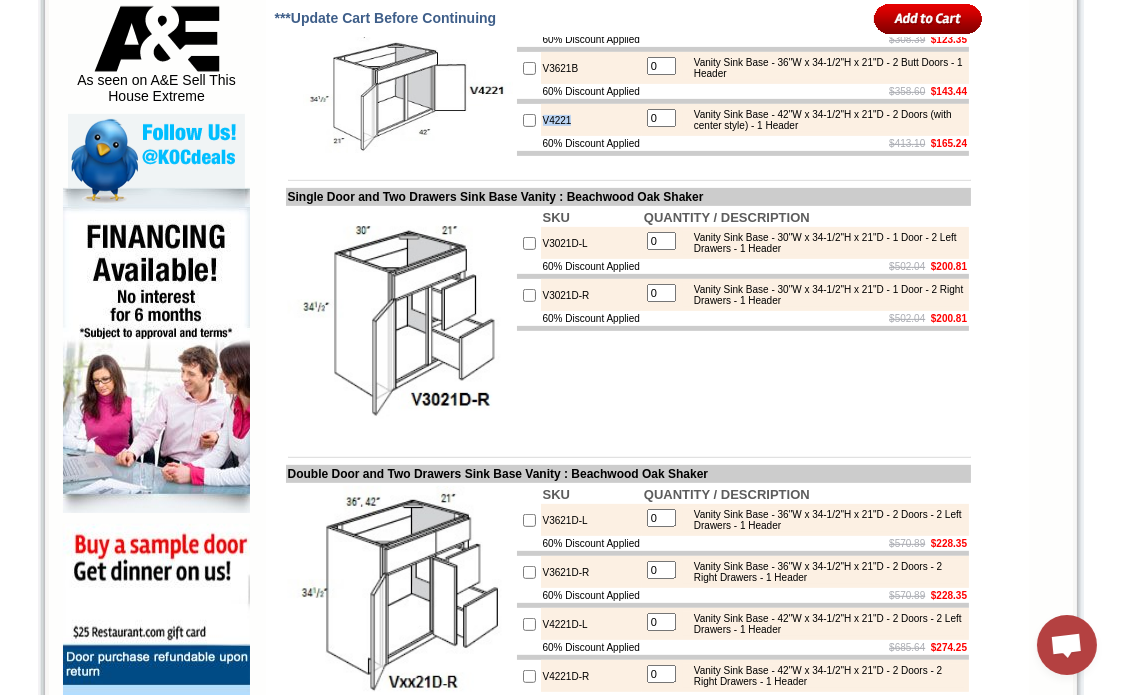 scroll, scrollTop: 1111, scrollLeft: 0, axis: vertical 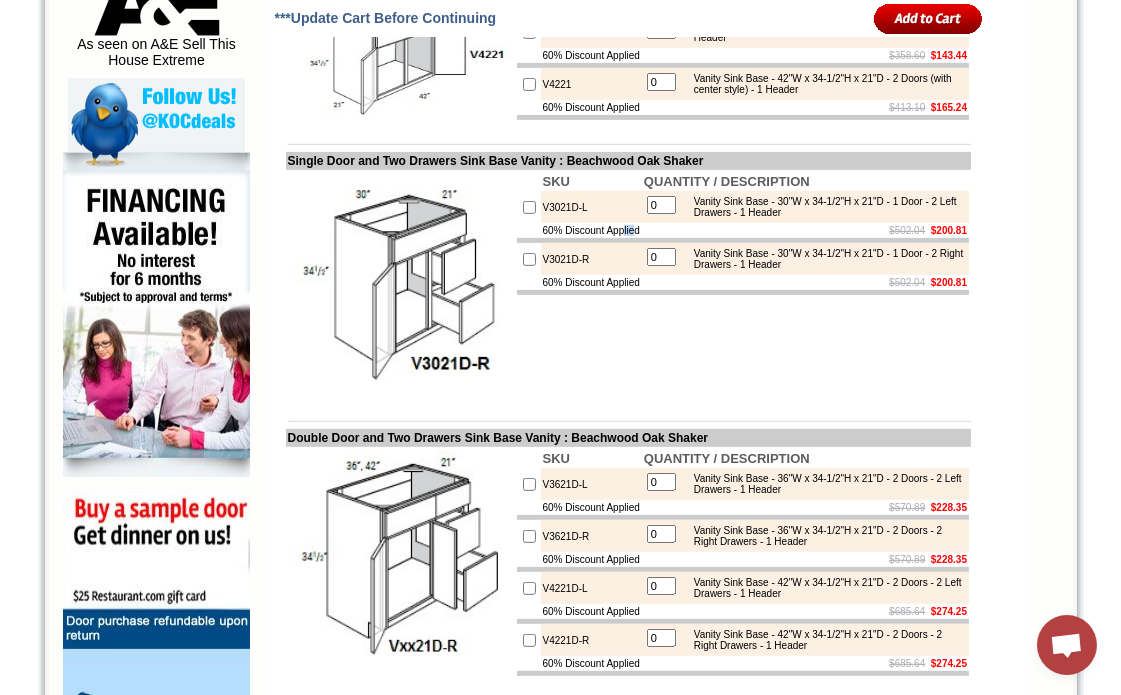 drag, startPoint x: 541, startPoint y: 264, endPoint x: 560, endPoint y: 261, distance: 19.235384 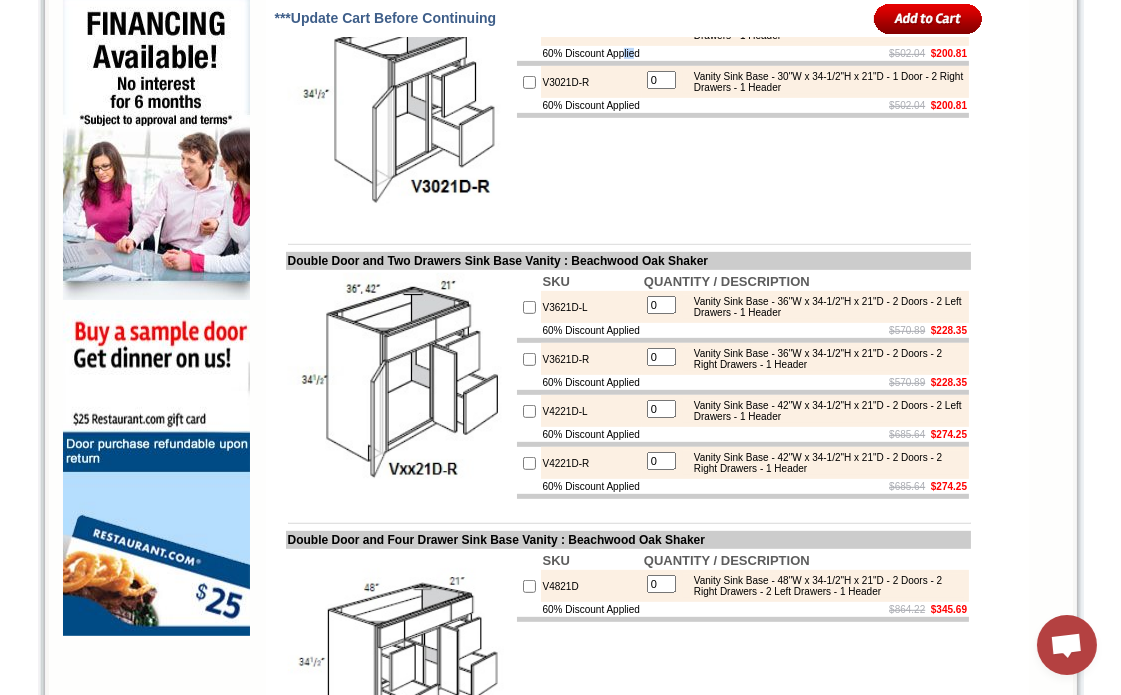scroll, scrollTop: 1444, scrollLeft: 0, axis: vertical 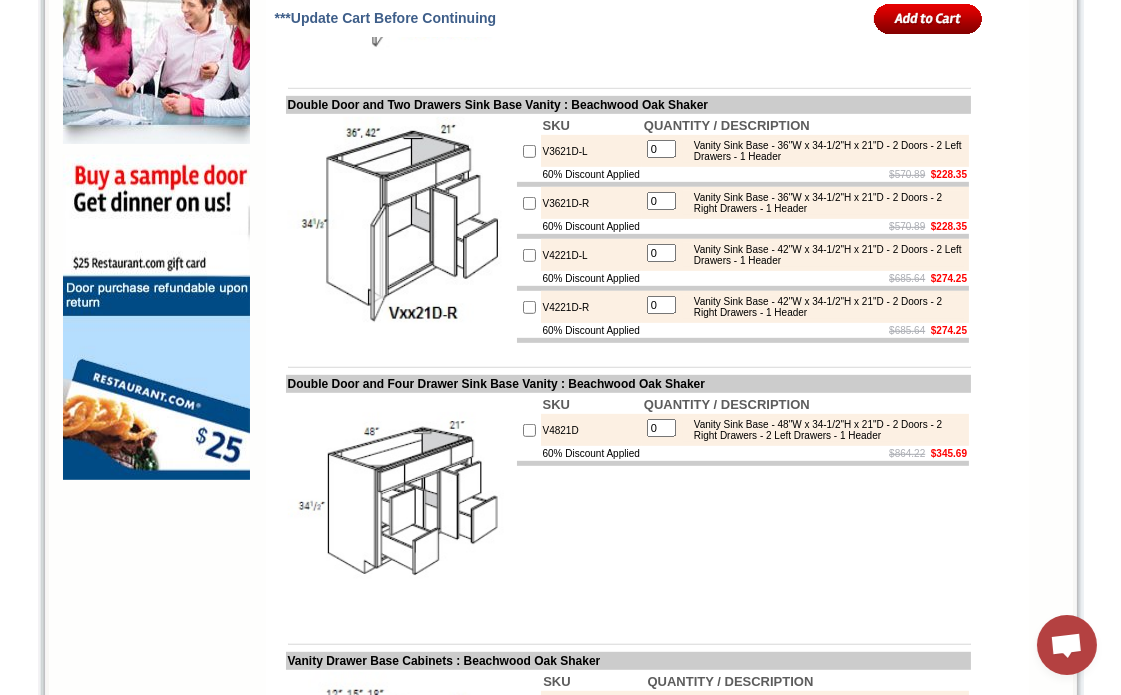 click at bounding box center (529, 203) 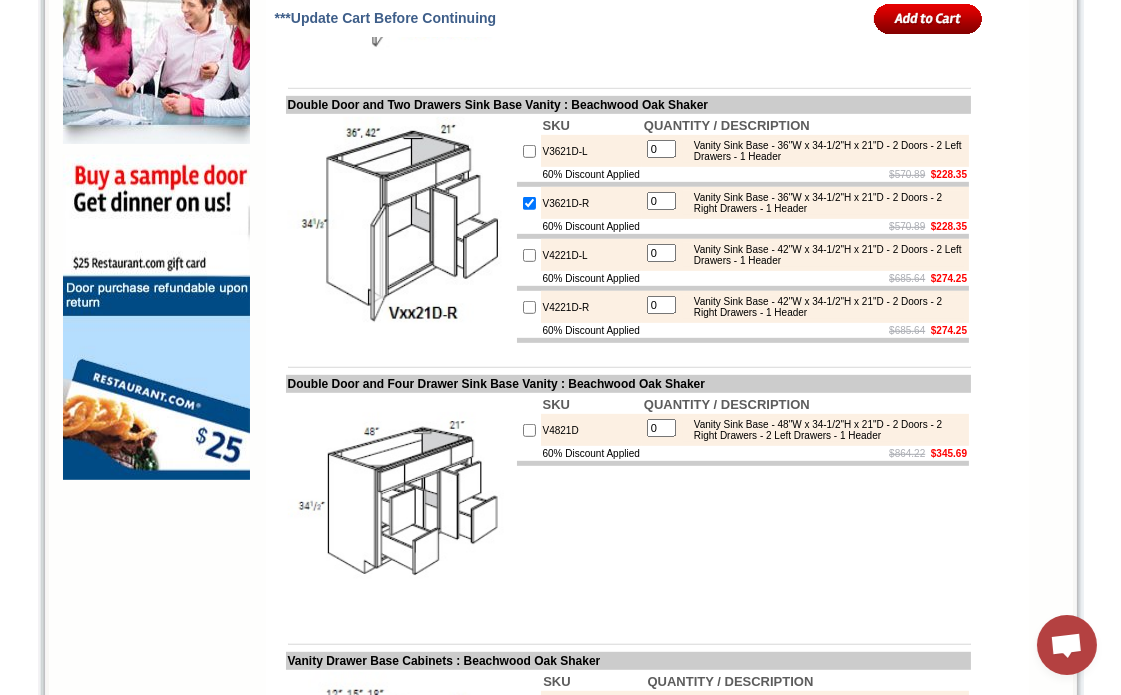 type on "1" 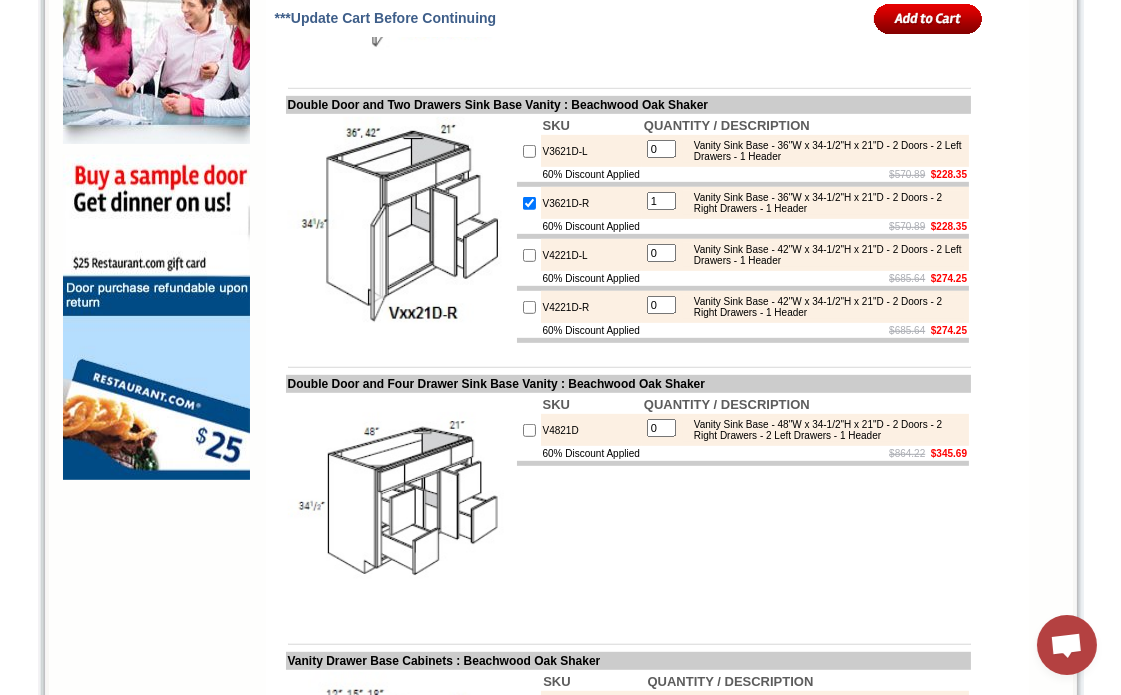 click at bounding box center (529, 307) 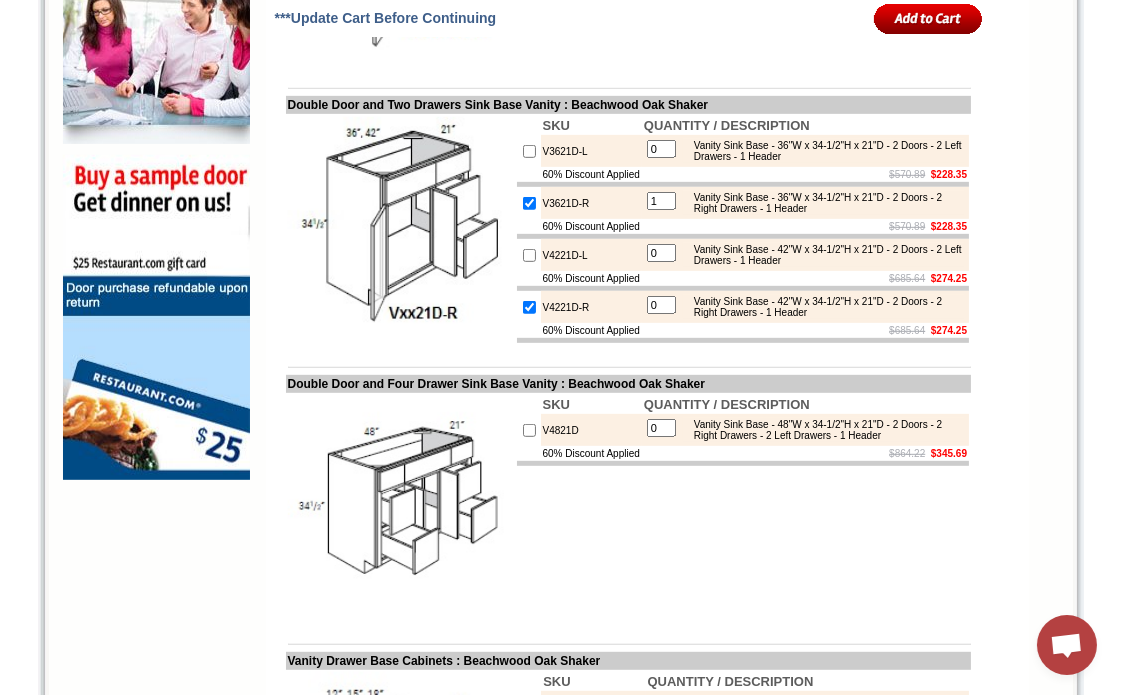 type on "1" 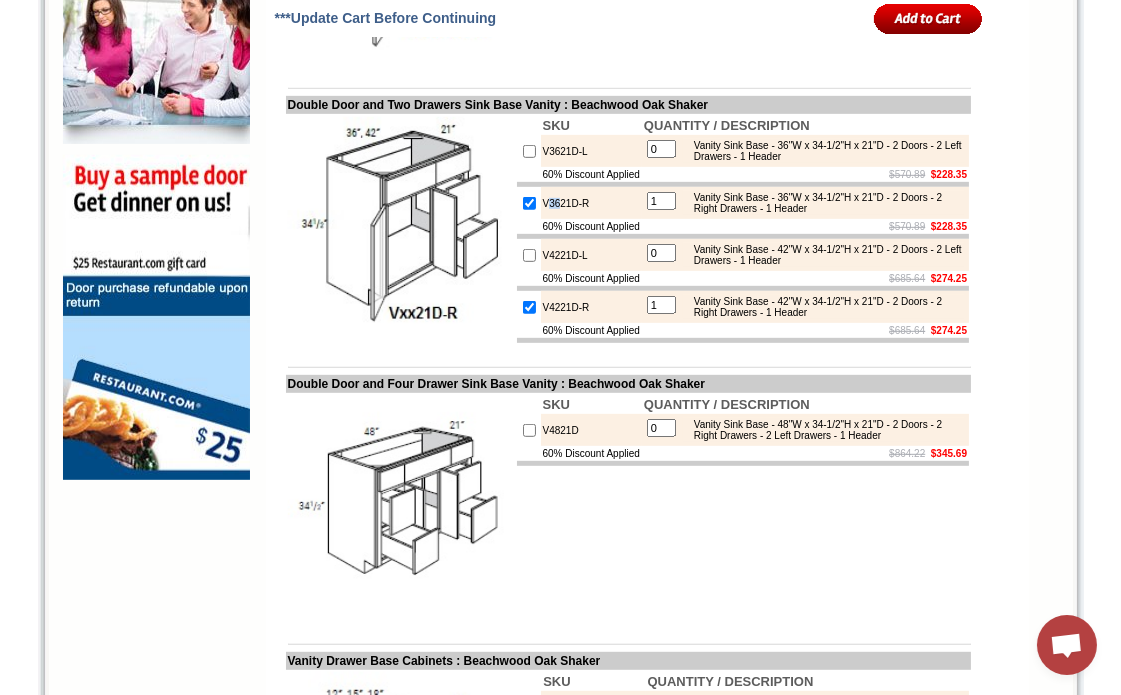 click on "V3621D-R" at bounding box center (591, 203) 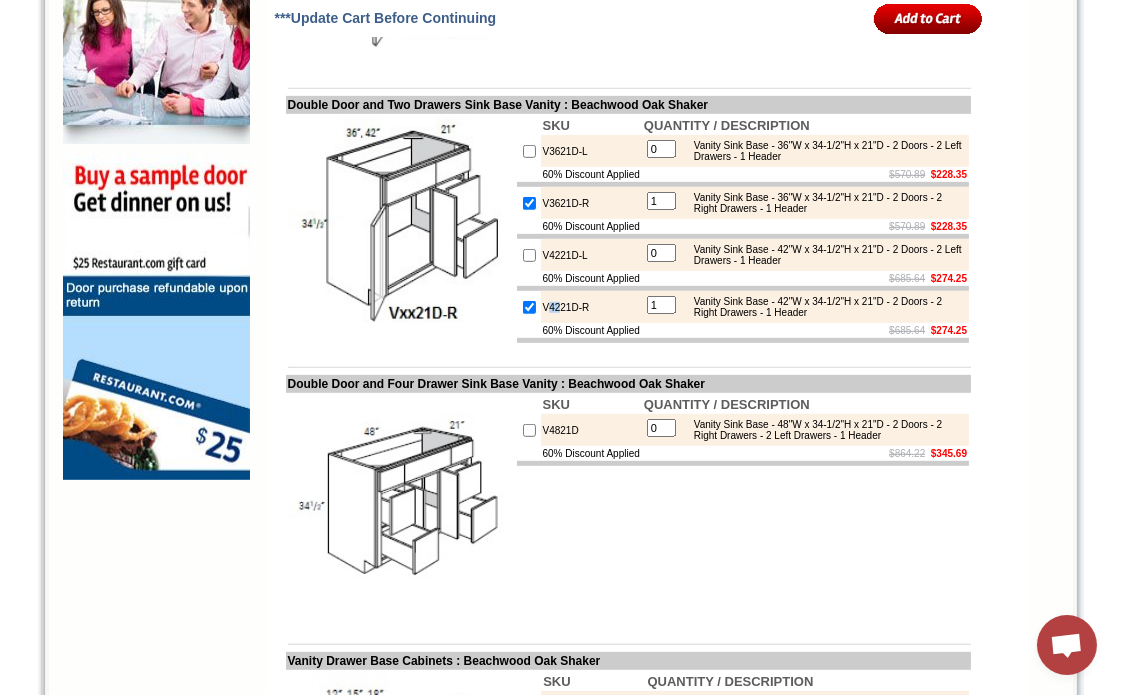 click on "V4221D-R" at bounding box center [591, 307] 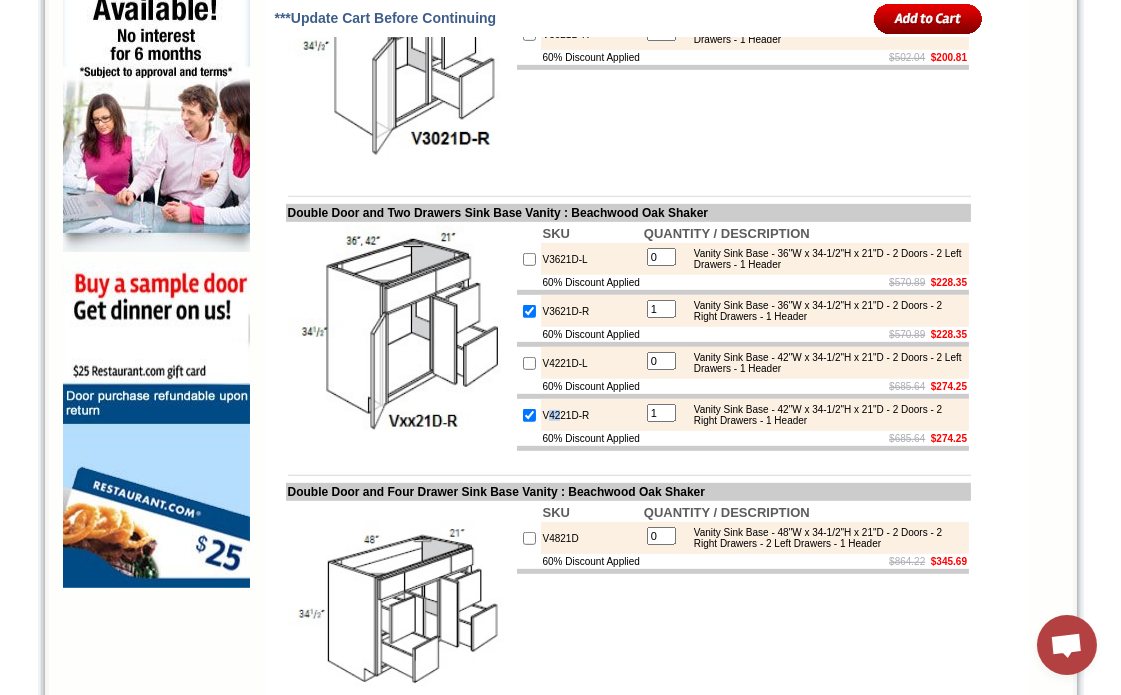 scroll, scrollTop: 1333, scrollLeft: 0, axis: vertical 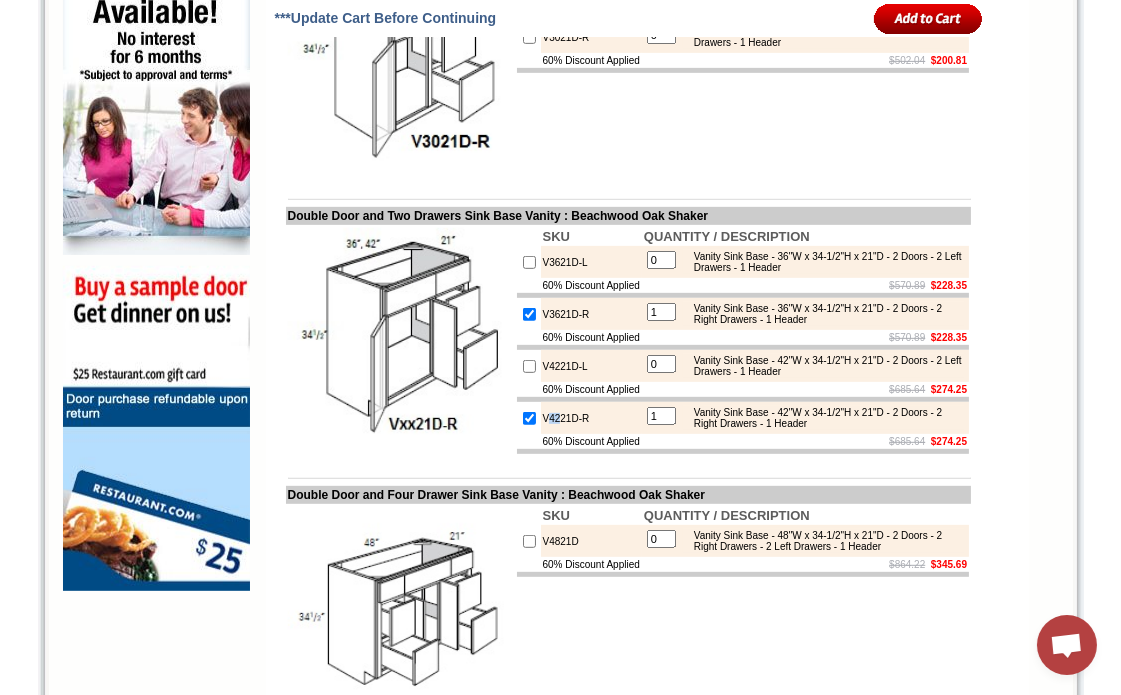 click at bounding box center (529, 418) 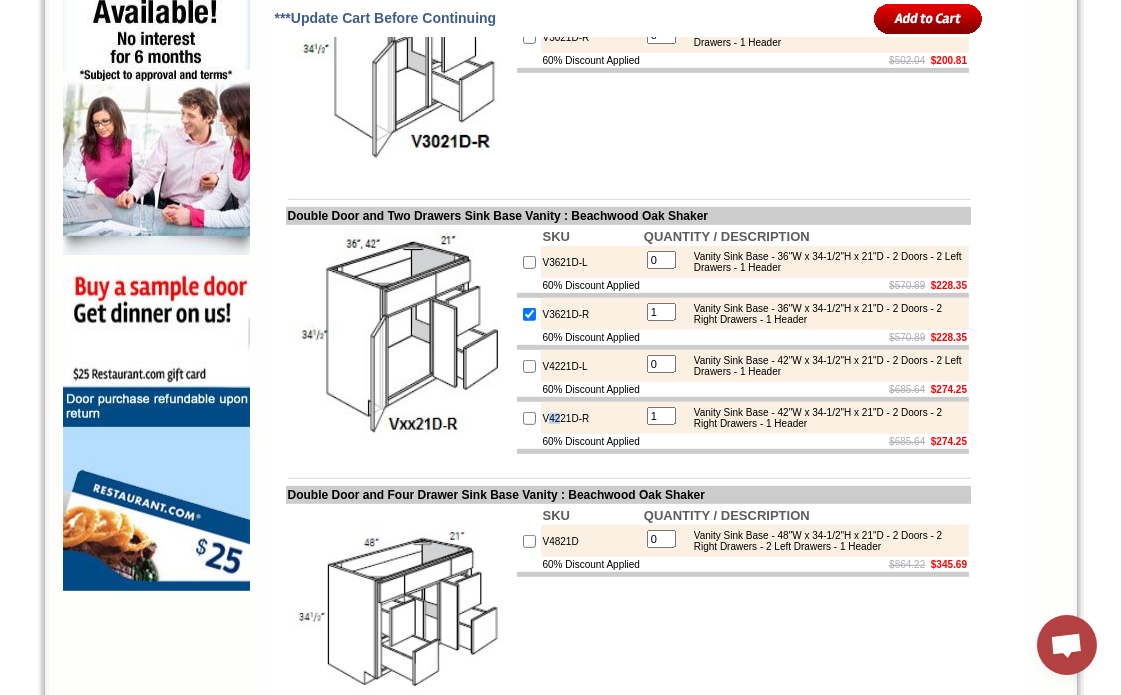 type on "0" 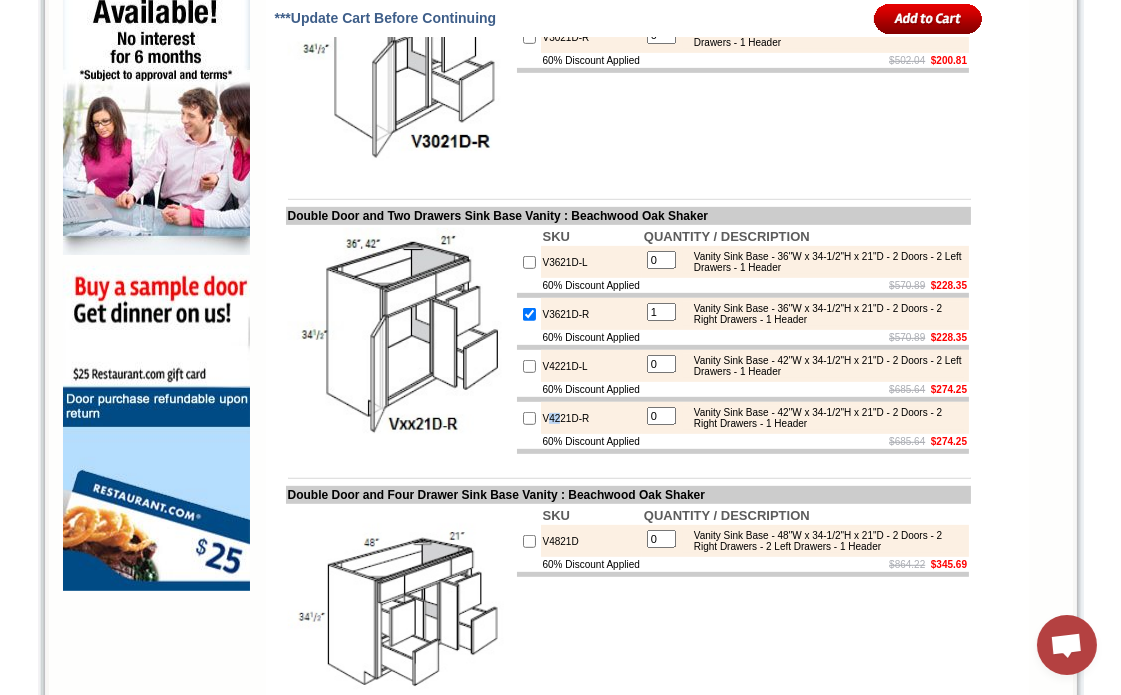 click on "V4221D-R" at bounding box center [591, 418] 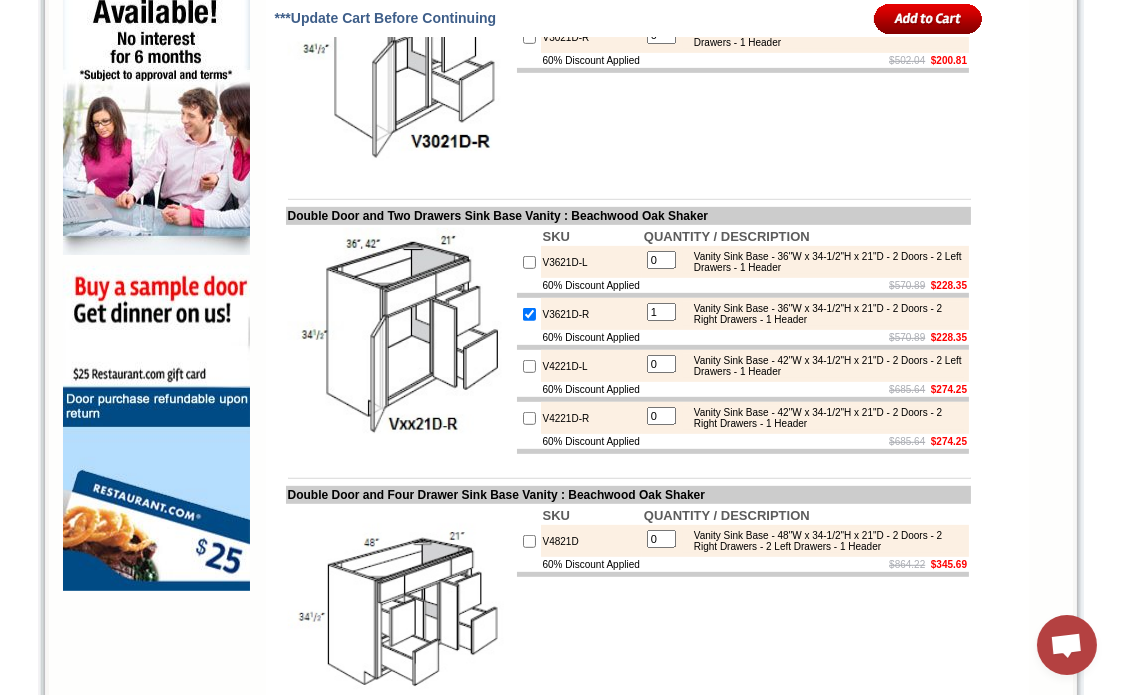 click at bounding box center (529, 314) 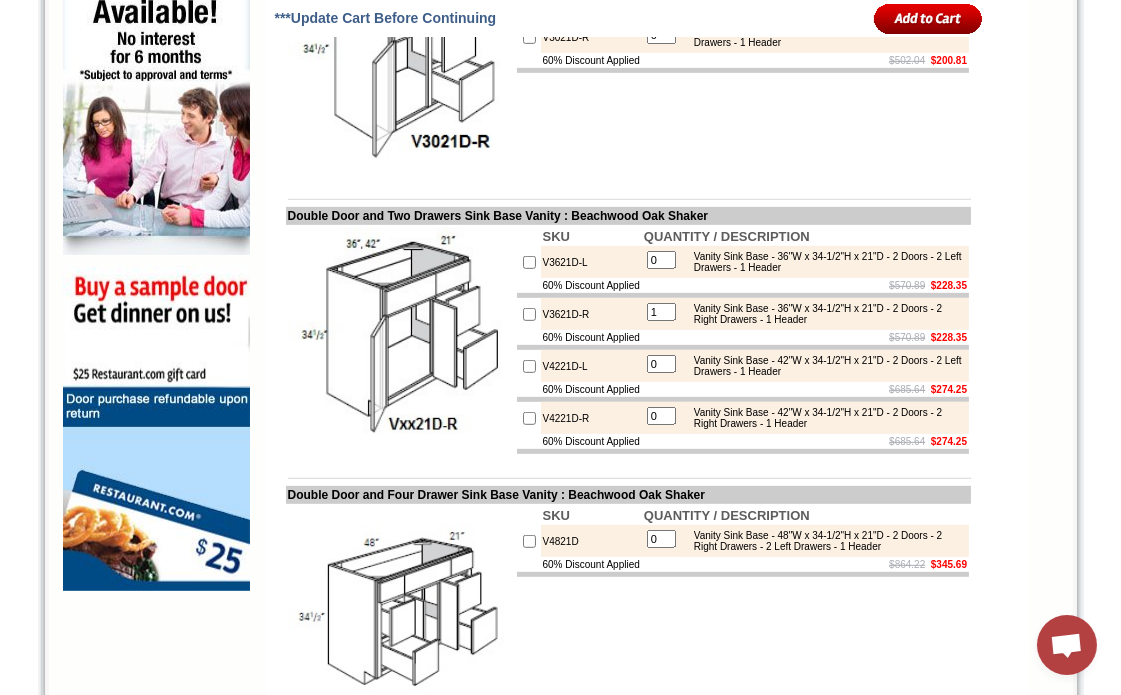 type on "0" 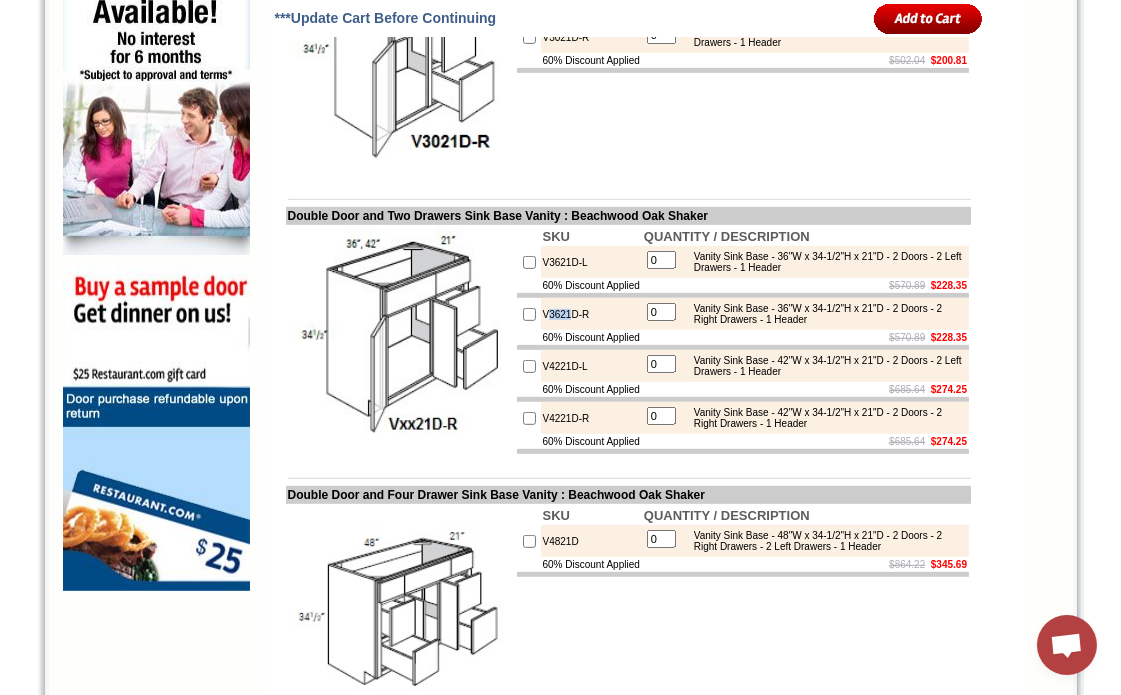 drag, startPoint x: 548, startPoint y: 350, endPoint x: 571, endPoint y: 345, distance: 23.537205 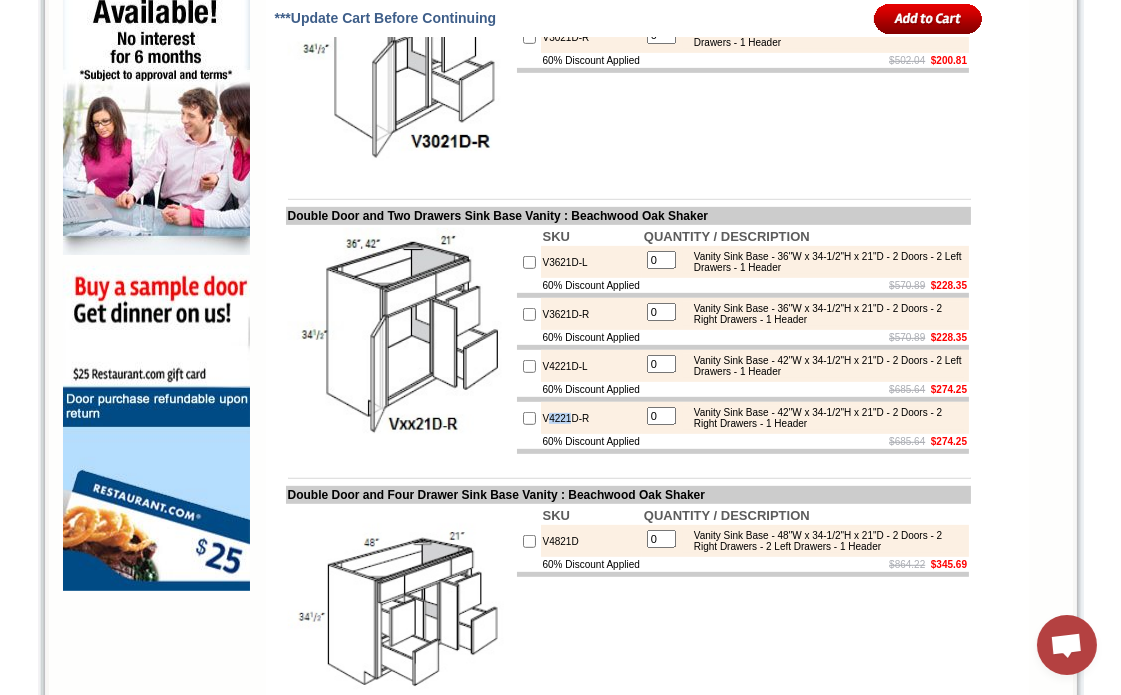 drag, startPoint x: 548, startPoint y: 458, endPoint x: 570, endPoint y: 453, distance: 22.561028 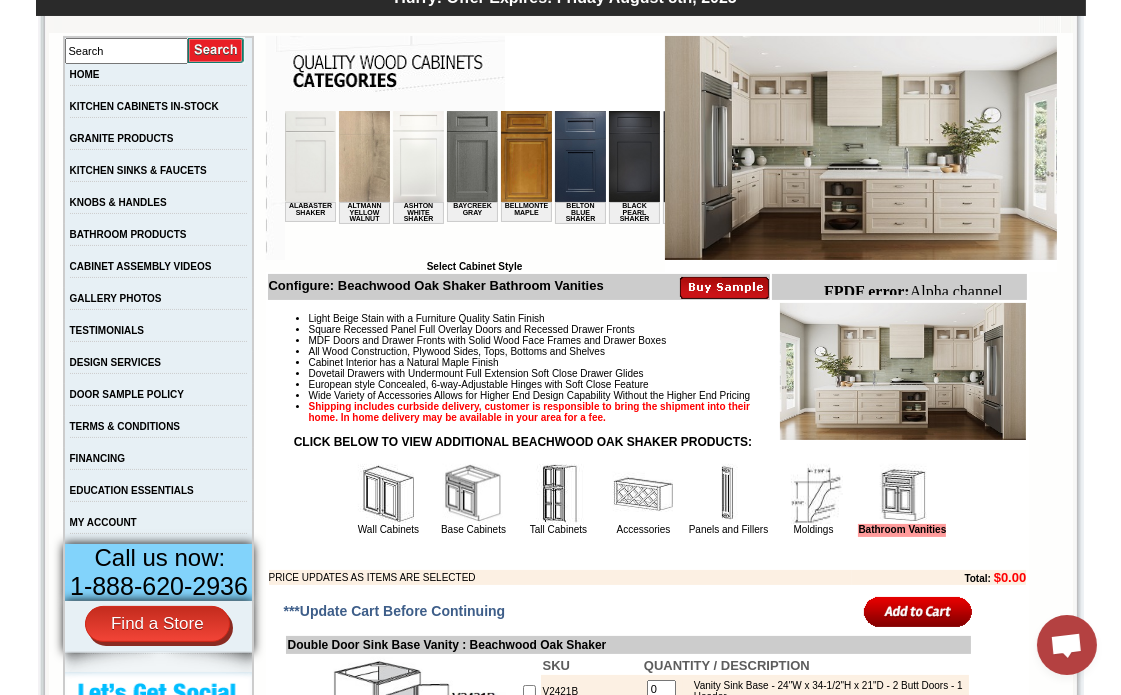 scroll, scrollTop: 555, scrollLeft: 0, axis: vertical 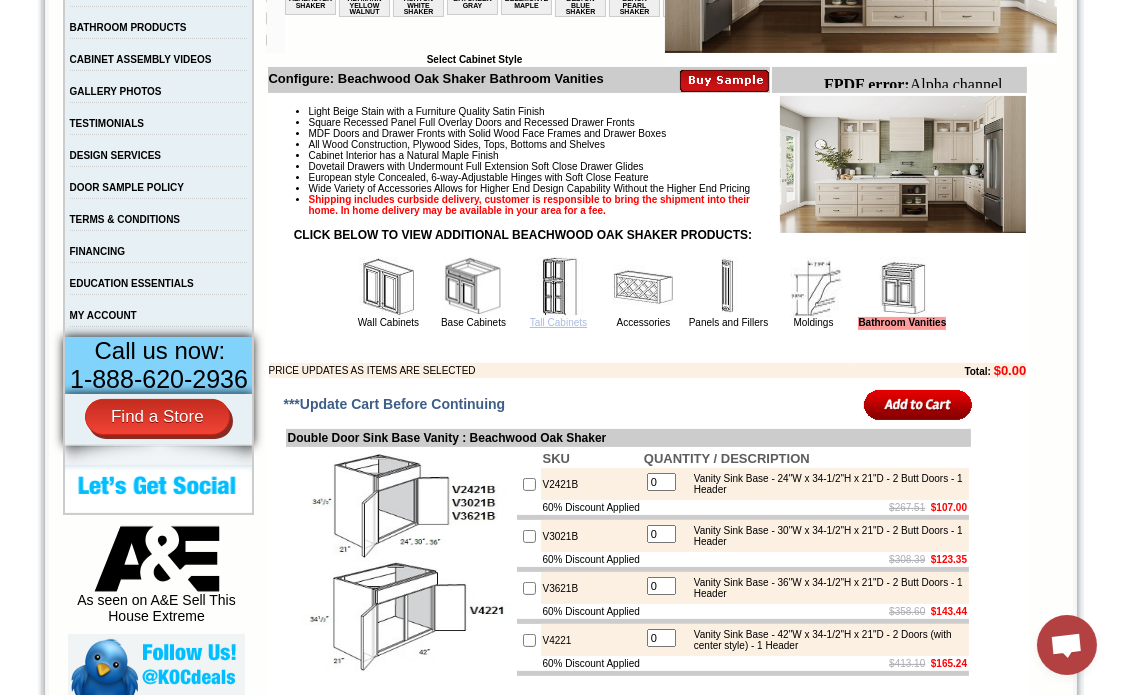 click on "Tall Cabinets" at bounding box center [558, 322] 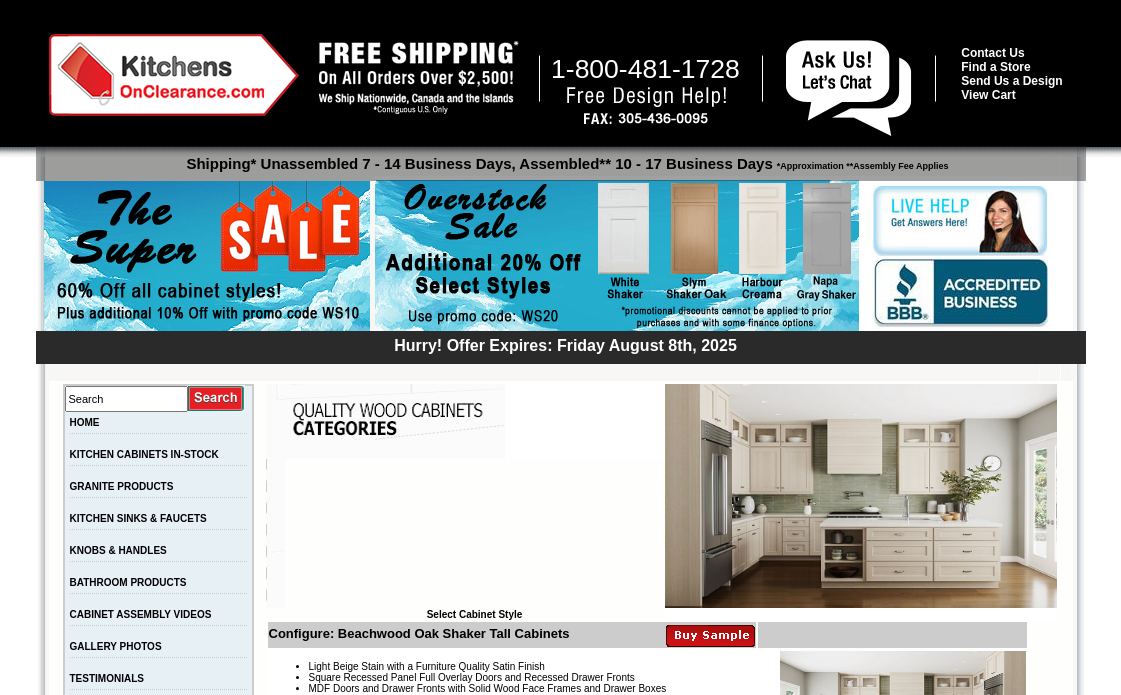 scroll, scrollTop: 0, scrollLeft: 0, axis: both 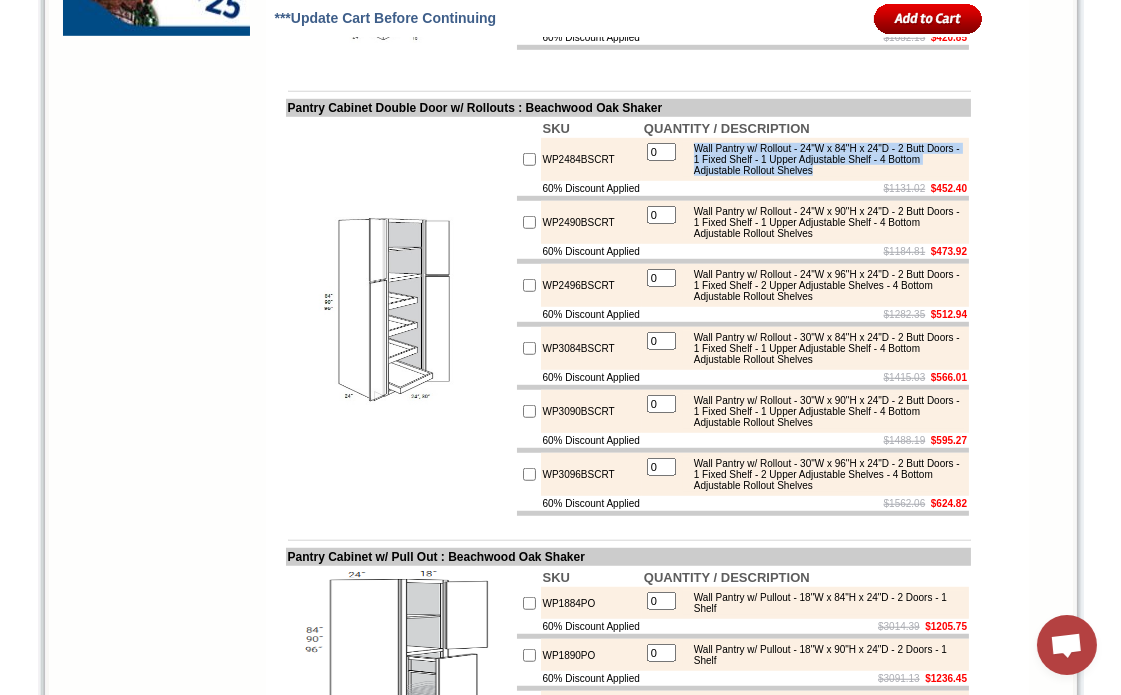 drag, startPoint x: 710, startPoint y: 192, endPoint x: 936, endPoint y: 213, distance: 226.97357 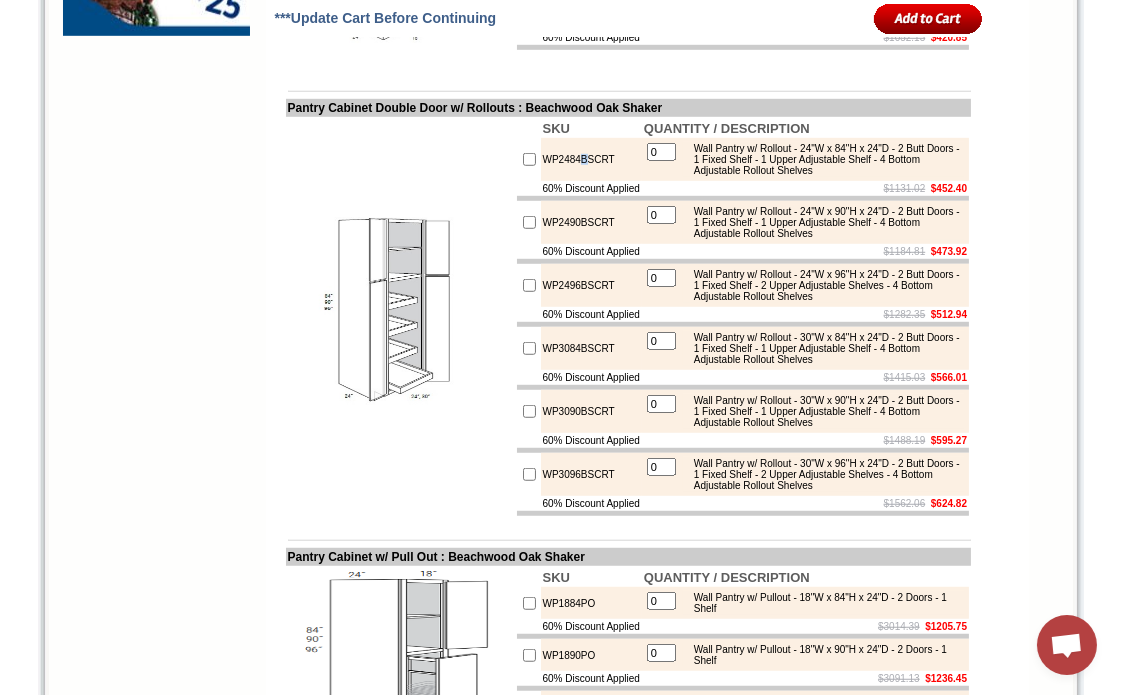 click on "WP2484BSCRT" at bounding box center (591, 159) 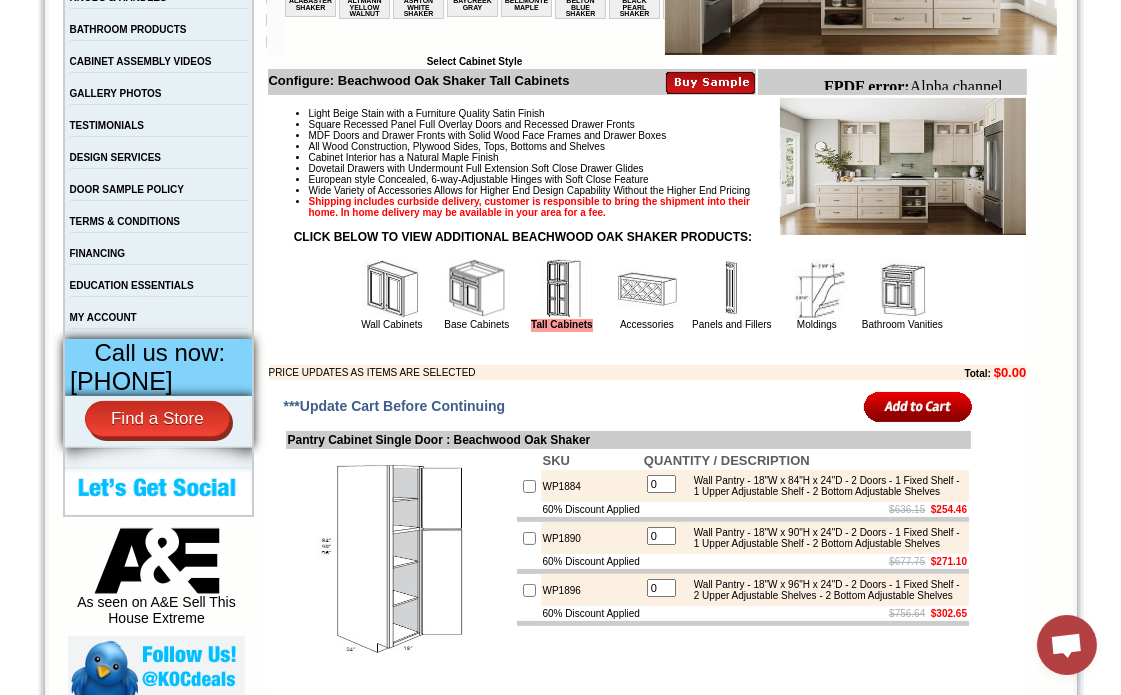 scroll, scrollTop: 555, scrollLeft: 0, axis: vertical 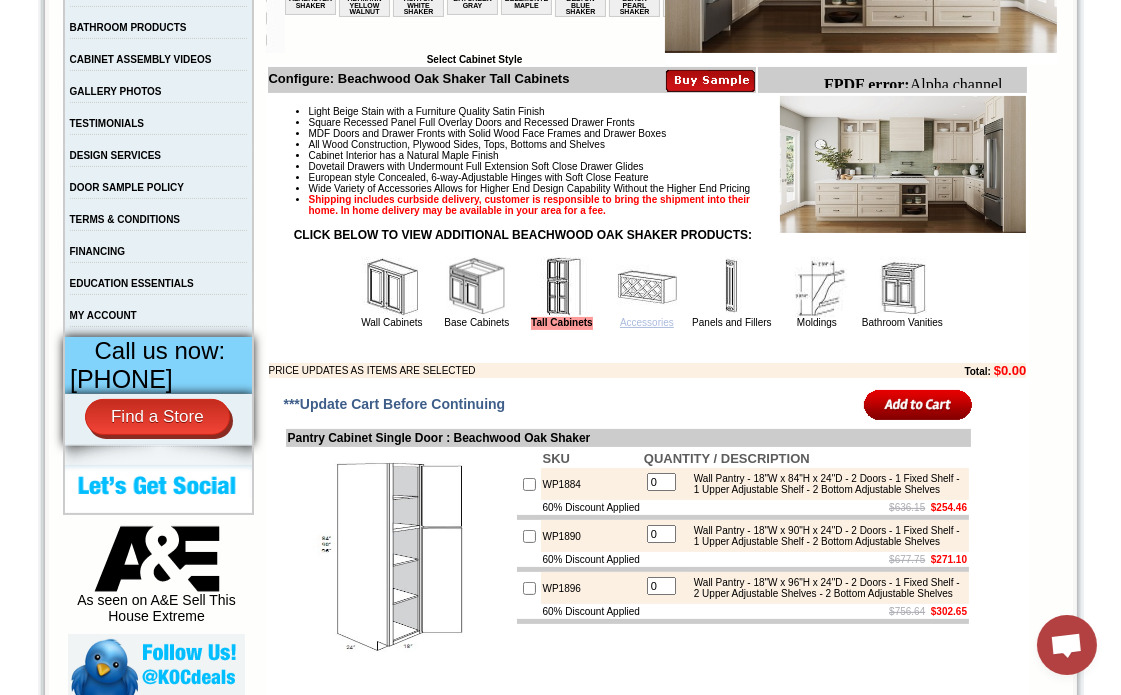 click on "Accessories" at bounding box center (647, 322) 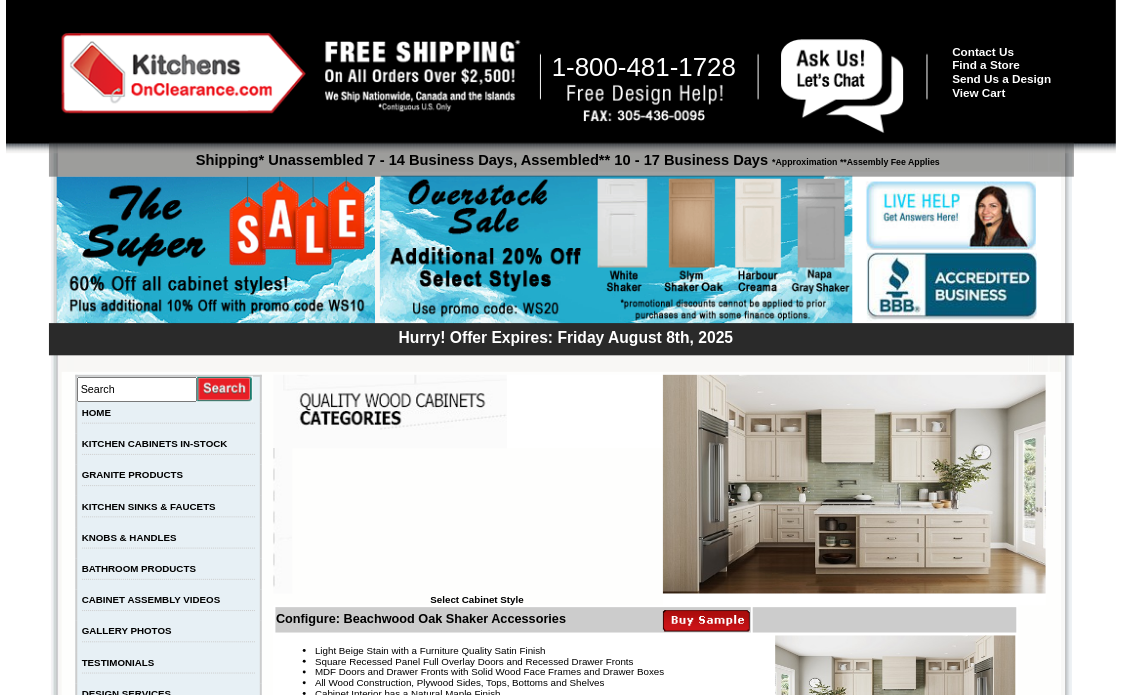 scroll, scrollTop: 0, scrollLeft: 0, axis: both 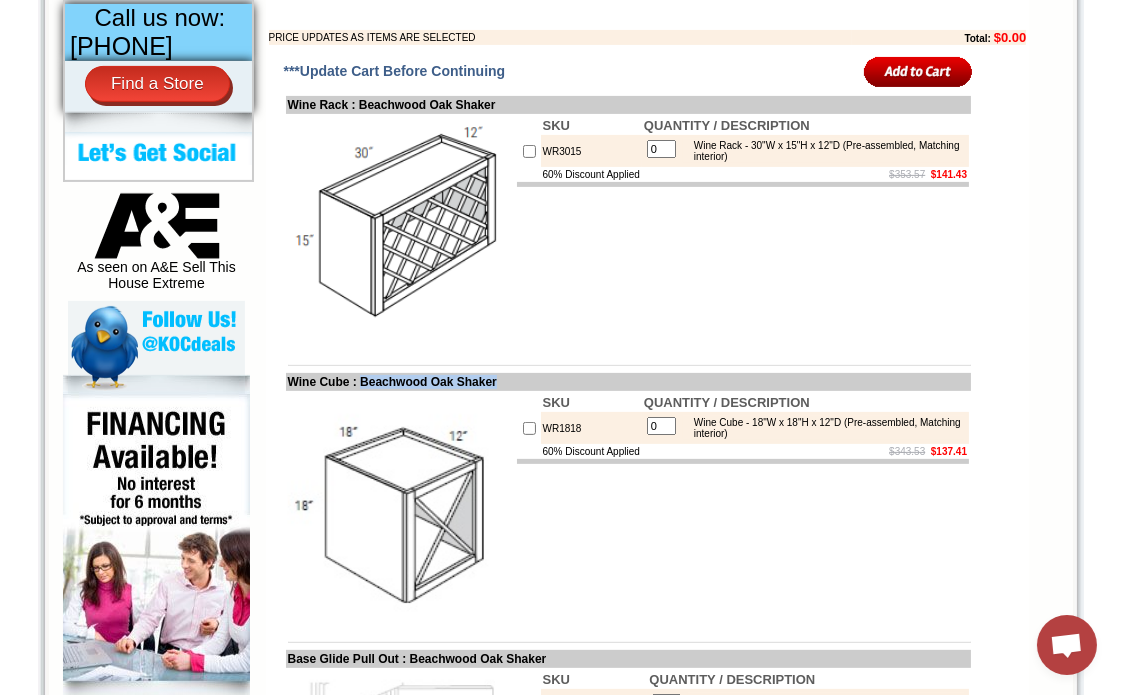 drag, startPoint x: 540, startPoint y: 405, endPoint x: 373, endPoint y: 405, distance: 167 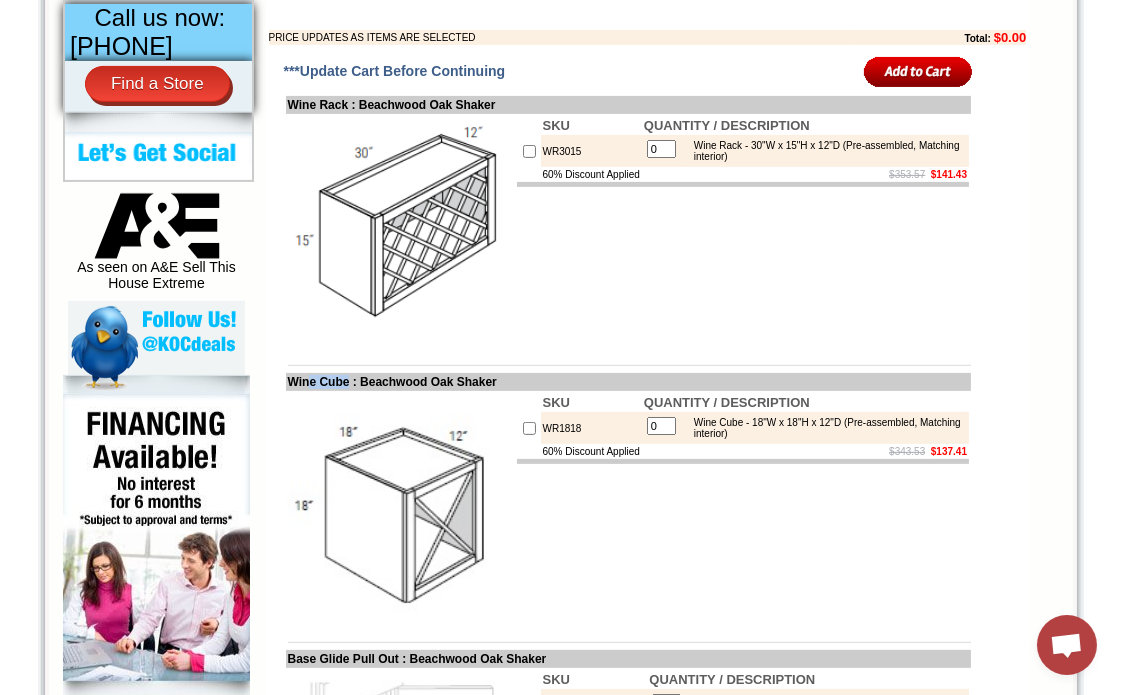 drag, startPoint x: 358, startPoint y: 408, endPoint x: 308, endPoint y: 412, distance: 50.159744 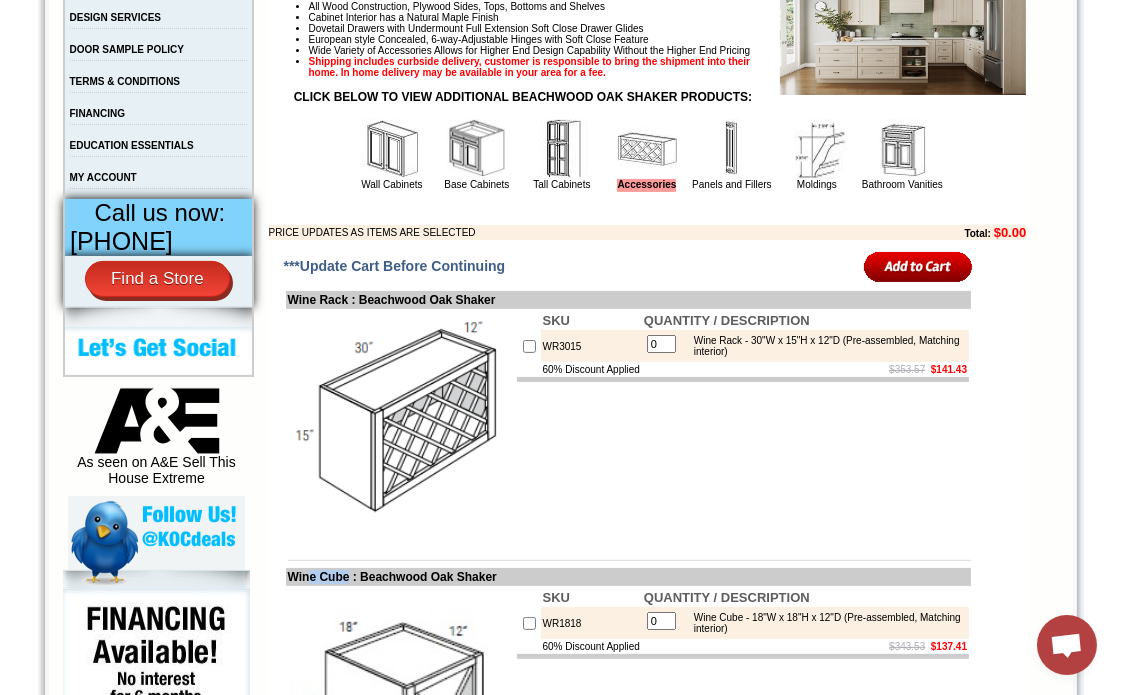 scroll, scrollTop: 777, scrollLeft: 0, axis: vertical 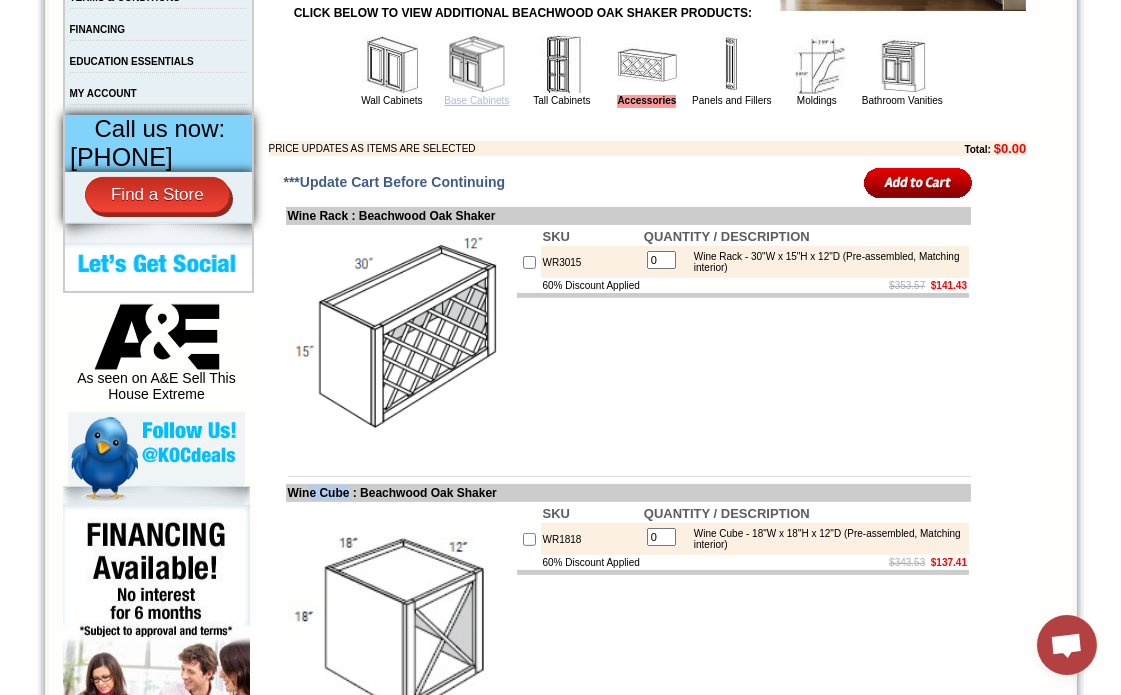 click on "Base Cabinets" at bounding box center (476, 100) 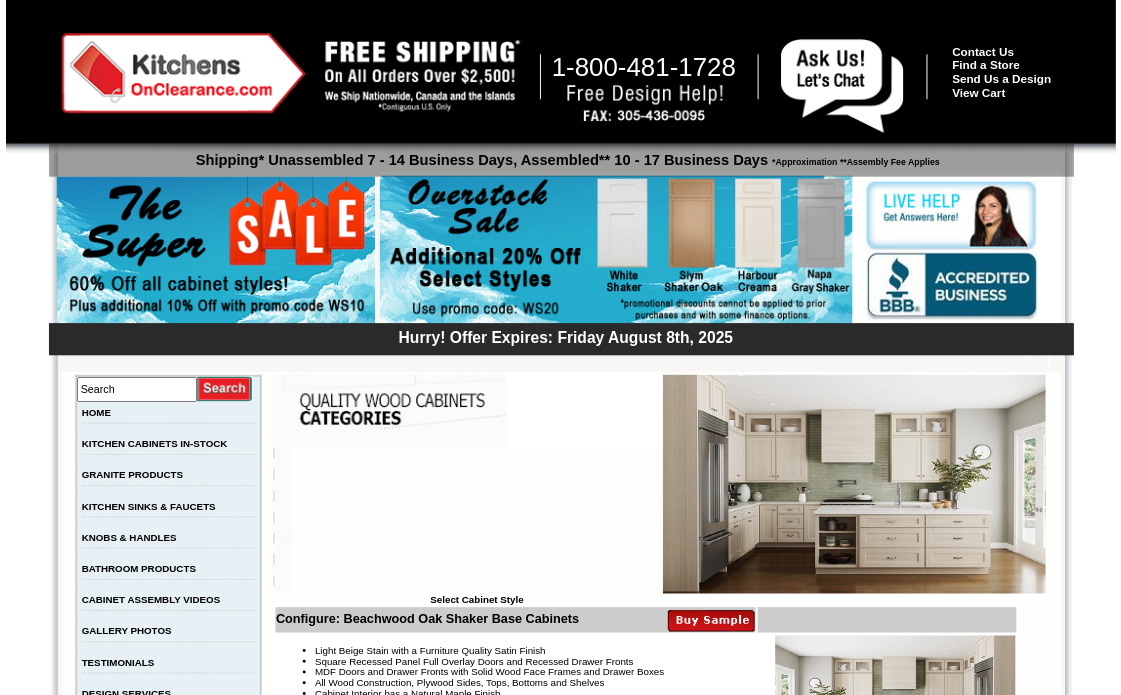 scroll, scrollTop: 0, scrollLeft: 0, axis: both 